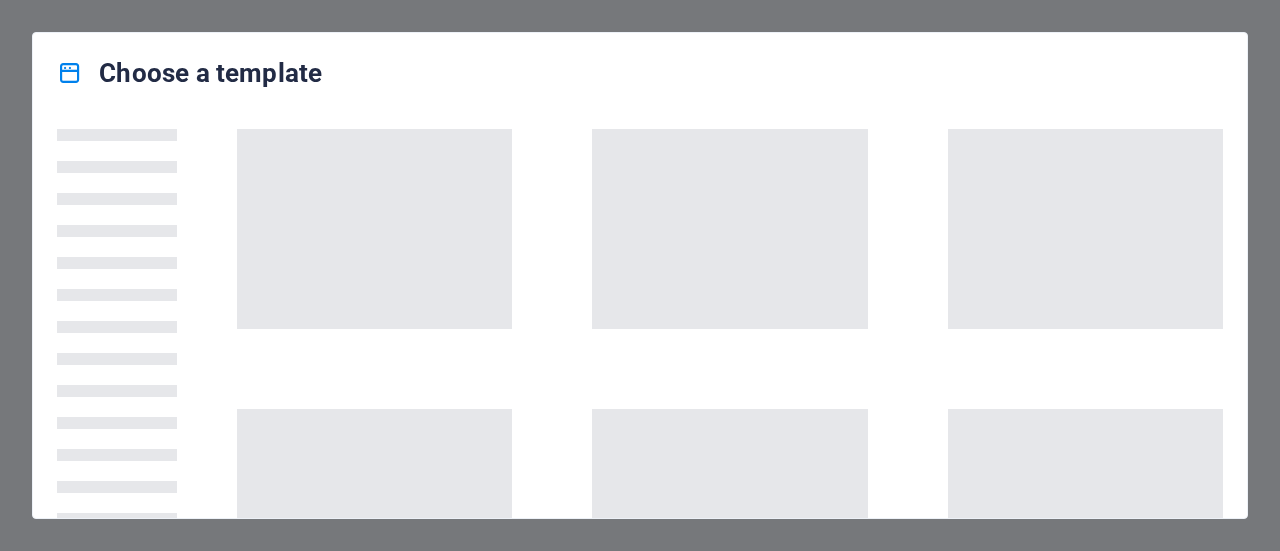 scroll, scrollTop: 0, scrollLeft: 0, axis: both 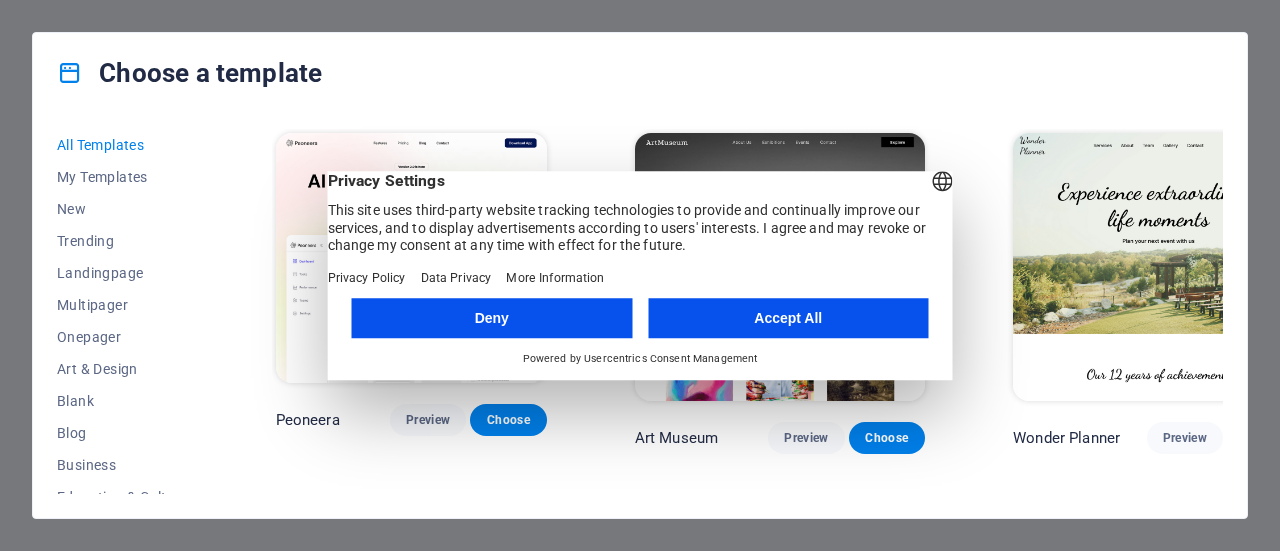 click on "Accept All" at bounding box center [788, 318] 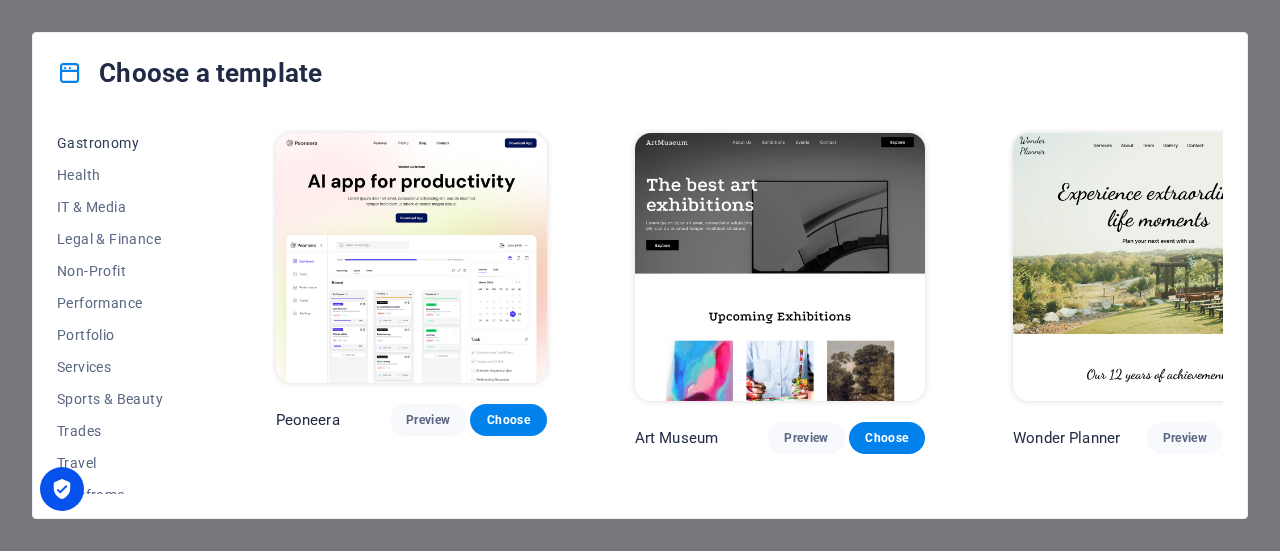 scroll, scrollTop: 434, scrollLeft: 0, axis: vertical 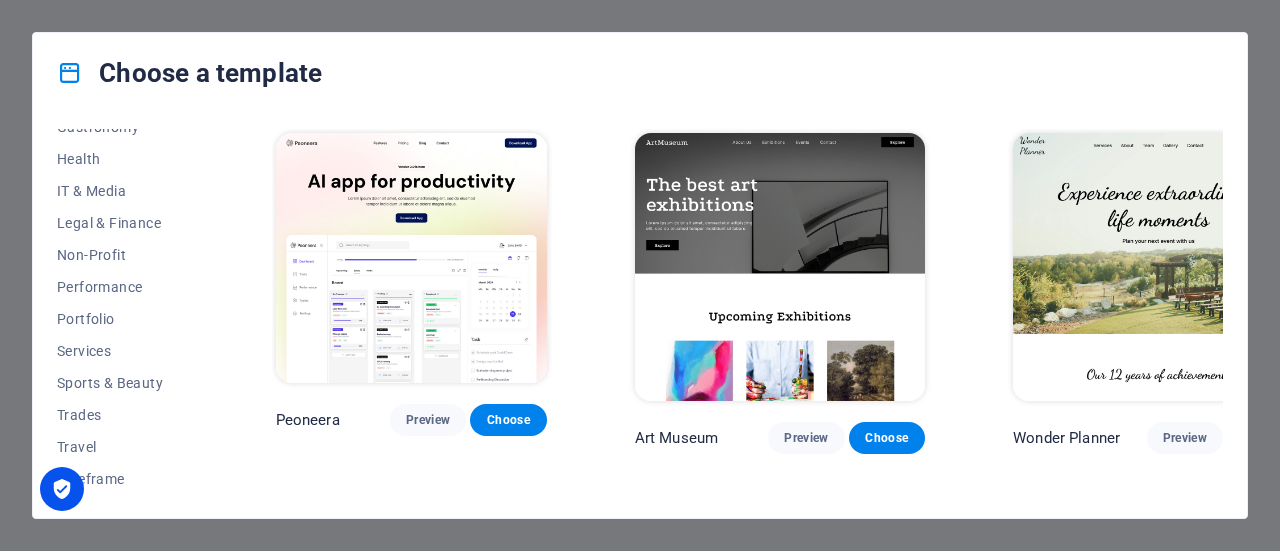 click on "Peoneera Preview Choose Art Museum Preview Choose Wonder Planner Preview Choose Transportable Preview Choose S&L Preview Choose WePaint Preview Choose Eco-Con Preview Choose MeetUp Preview Choose Help & Care Preview Choose Podcaster Preview Choose Academix Preview Choose BIG Barber Shop Preview Choose Health & Food Preview Choose UrbanNest Interiors Preview Choose Green Change Preview Choose The Beauty Temple Preview Choose WeTrain Preview Choose Cleaner Preview Choose Johanna James Preview Choose Delicioso Preview Choose Dream Garden Preview Choose LumeDeAqua Preview Choose Pets Care Preview Choose SafeSpace Preview Choose Midnight Rain Bar Preview Choose Drive Preview Choose Estator Preview Choose Health Group Preview Choose MakeIt Agency Preview Choose Wanderlust Preview Choose WeSpa Preview Choose BERLIN Preview Choose Gadgets Preview Choose CoffeeScience Preview Choose CoachLife Preview Choose Cafe de Oceana Preview Choose Max Hatzy Preview Choose Denteeth Preview Choose Handyman Preview Choose Blogger" at bounding box center (747, 11016) 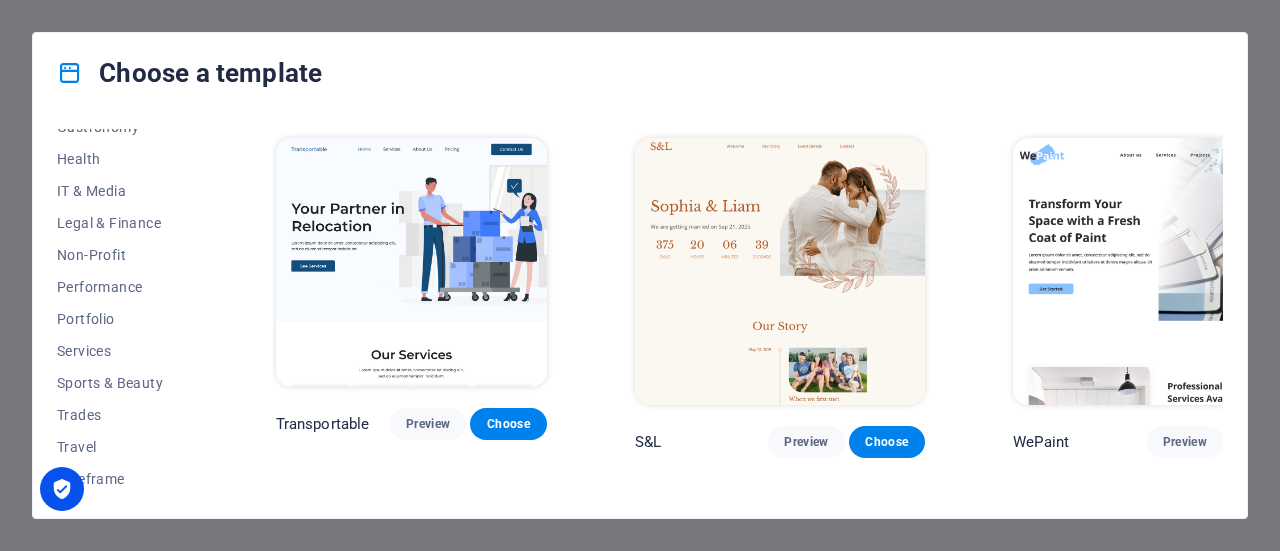 scroll, scrollTop: 700, scrollLeft: 0, axis: vertical 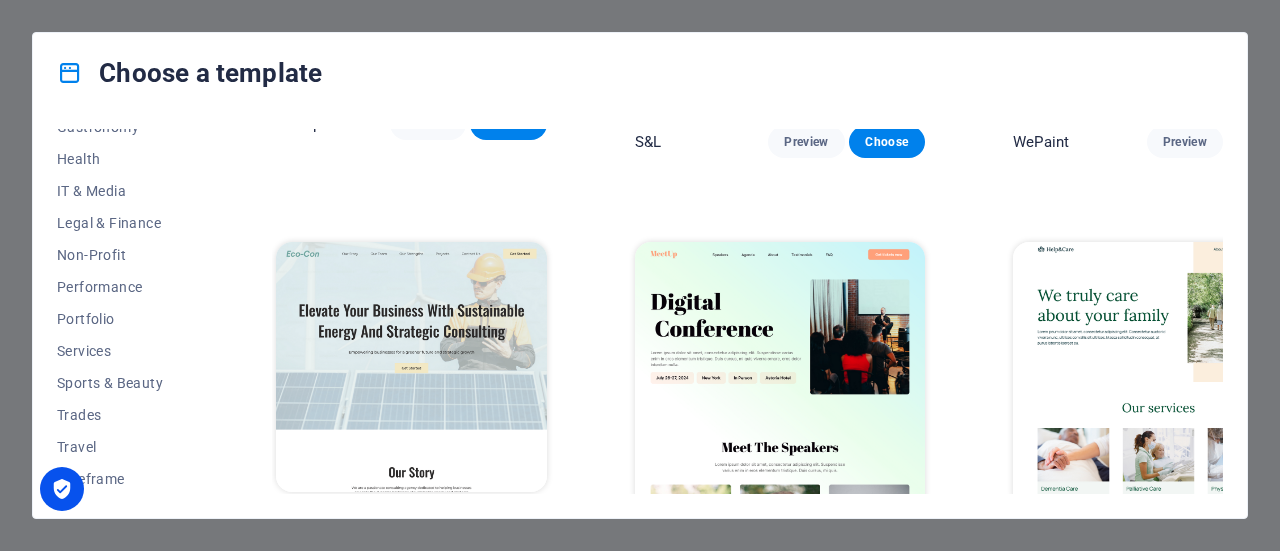 drag, startPoint x: 52, startPoint y: 98, endPoint x: 60, endPoint y: 75, distance: 24.351591 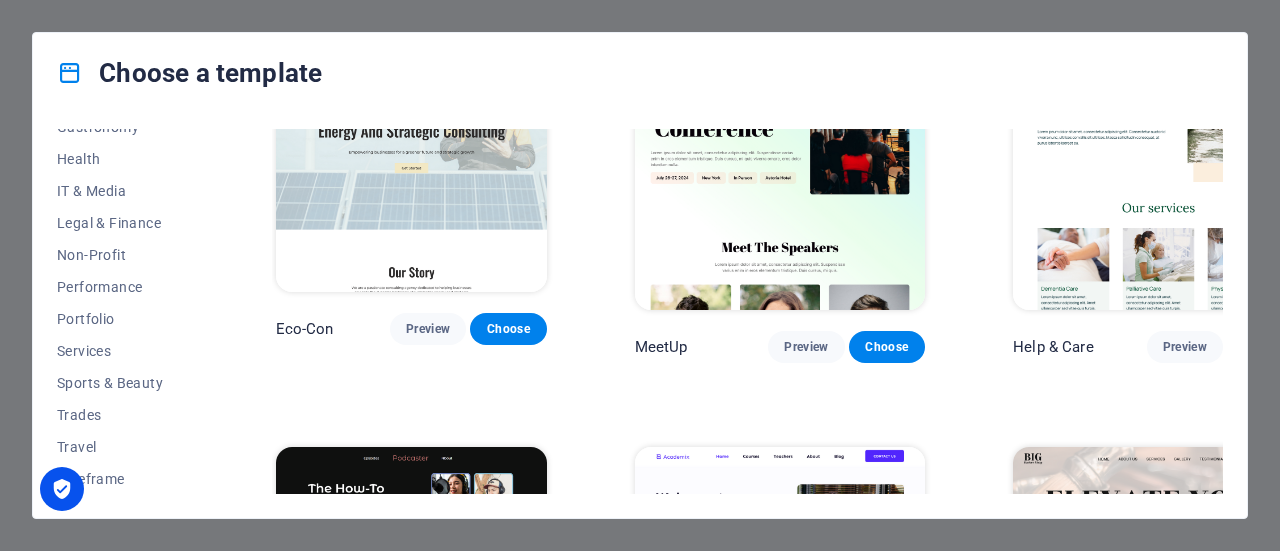 scroll, scrollTop: 423, scrollLeft: 0, axis: vertical 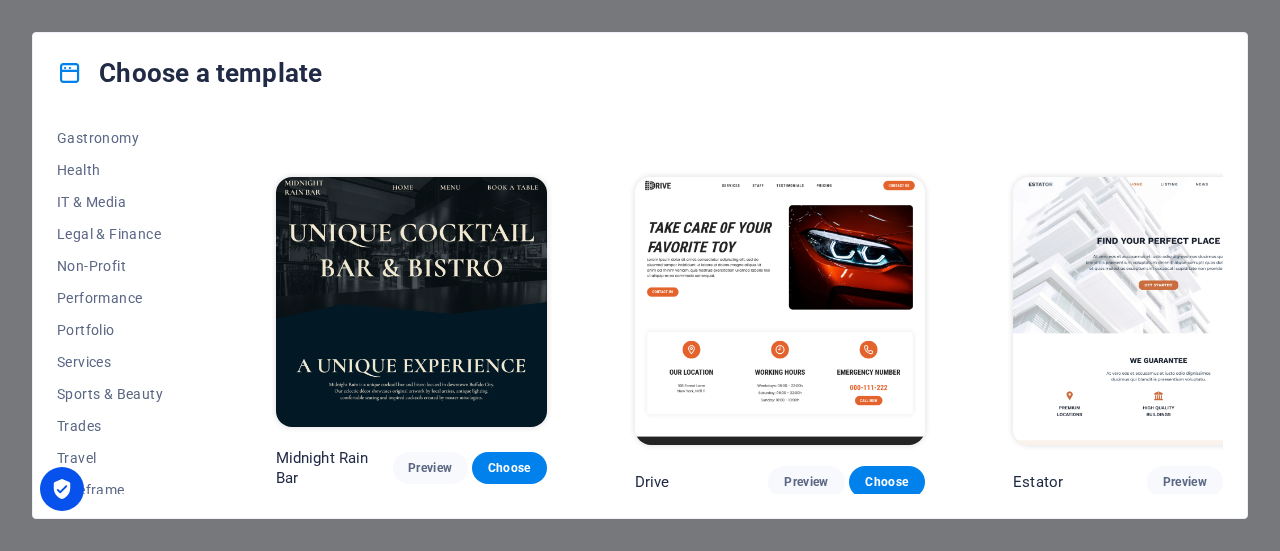 click on "All Templates My Templates New Trending Landingpage Multipager Onepager Art & Design Blank Blog Business Education & Culture Event Gastronomy Health IT & Media Legal & Finance Non-Profit Performance Portfolio Services Sports & Beauty Trades Travel Wireframe Peoneera Preview Choose Art Museum Preview Choose Wonder Planner Preview Choose Transportable Preview Choose S&L Preview Choose WePaint Preview Choose Eco-Con Preview Choose MeetUp Preview Choose Help & Care Preview Choose Podcaster Preview Choose Academix Preview Choose BIG Barber Shop Preview Choose Health & Food Preview Choose UrbanNest Interiors Preview Choose Green Change Preview Choose The Beauty Temple Preview Choose WeTrain Preview Choose Cleaner Preview Choose Johanna James Preview Choose Delicioso Preview Choose Dream Garden Preview Choose LumeDeAqua Preview Choose Pets Care Preview Choose SafeSpace Preview Choose Midnight Rain Bar Preview Choose Drive Preview Choose Estator Preview Choose Health Group Preview Choose MakeIt Agency Preview Choose" at bounding box center [640, 315] 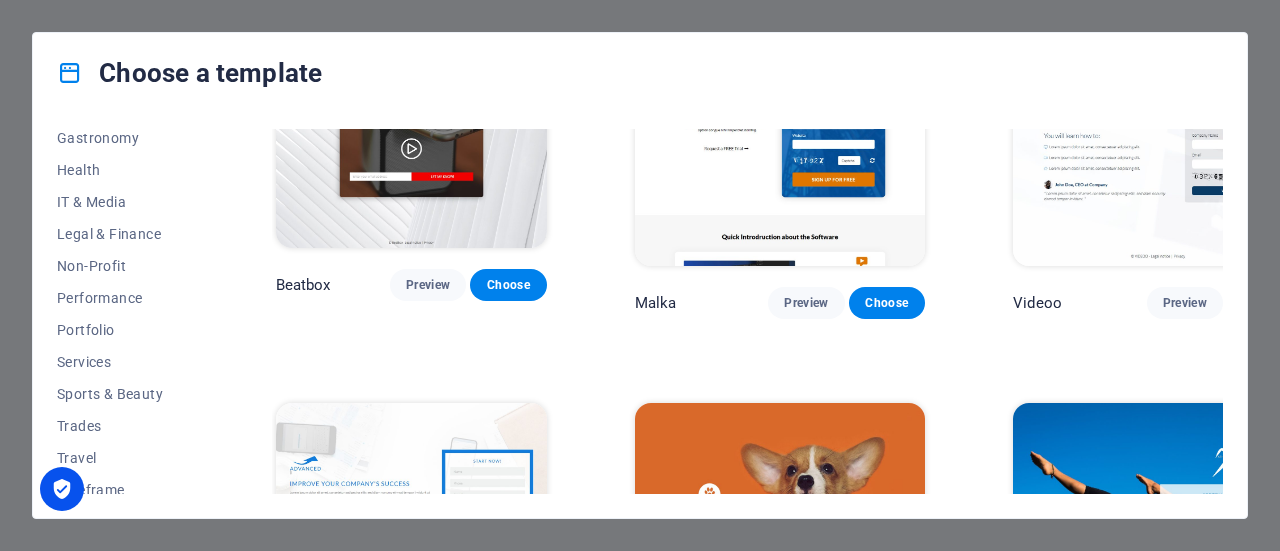 scroll, scrollTop: 20089, scrollLeft: 0, axis: vertical 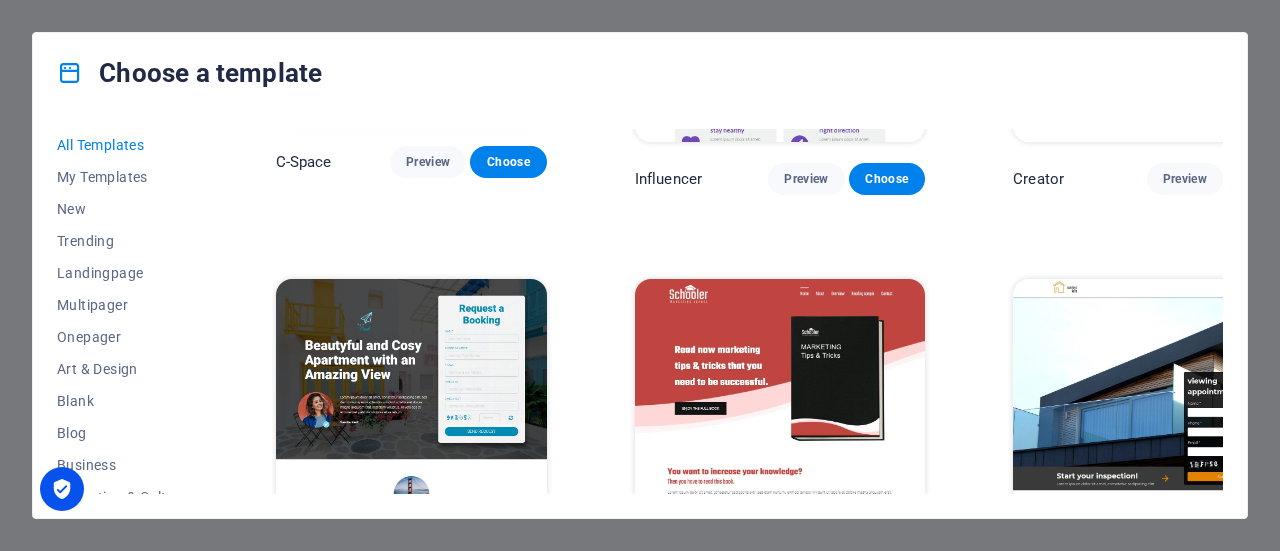 click on "All Templates" at bounding box center (122, 145) 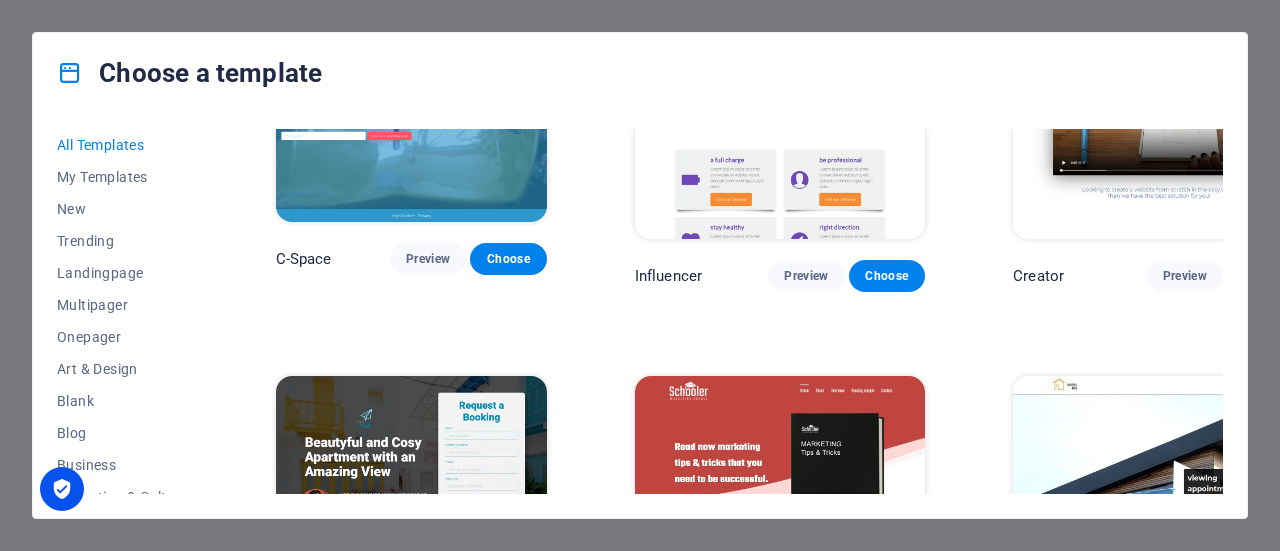 scroll, scrollTop: 19889, scrollLeft: 0, axis: vertical 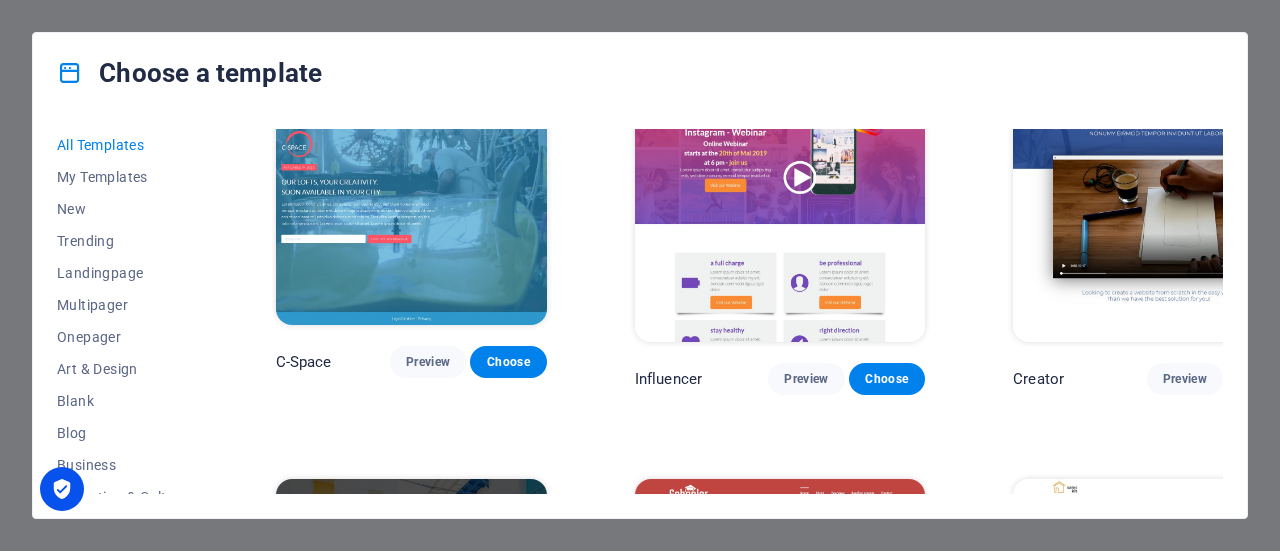 type 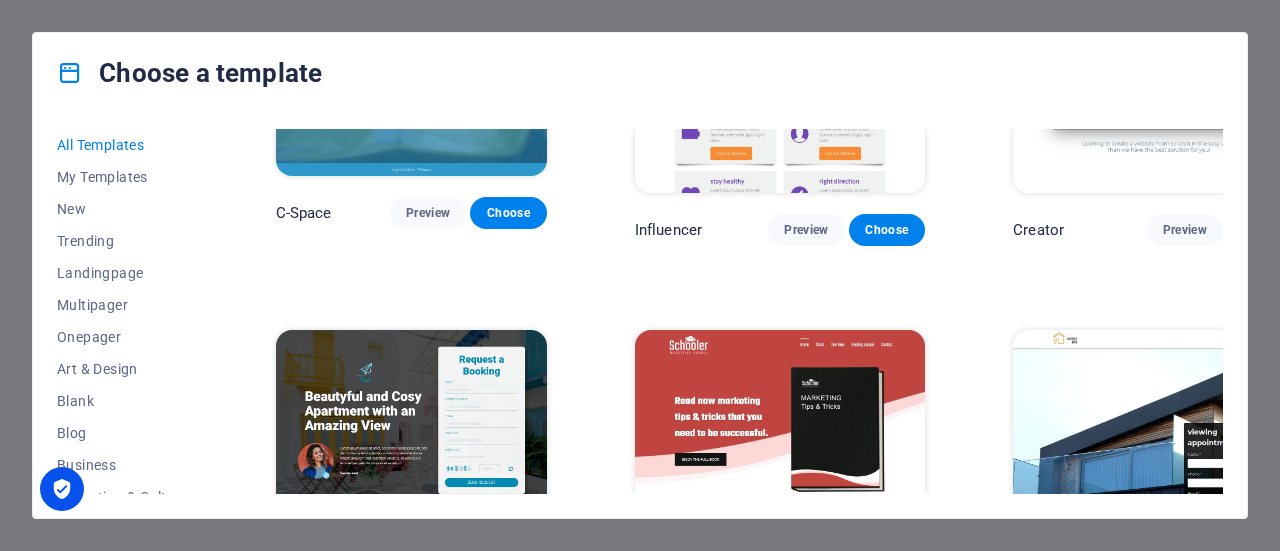 scroll, scrollTop: 20089, scrollLeft: 0, axis: vertical 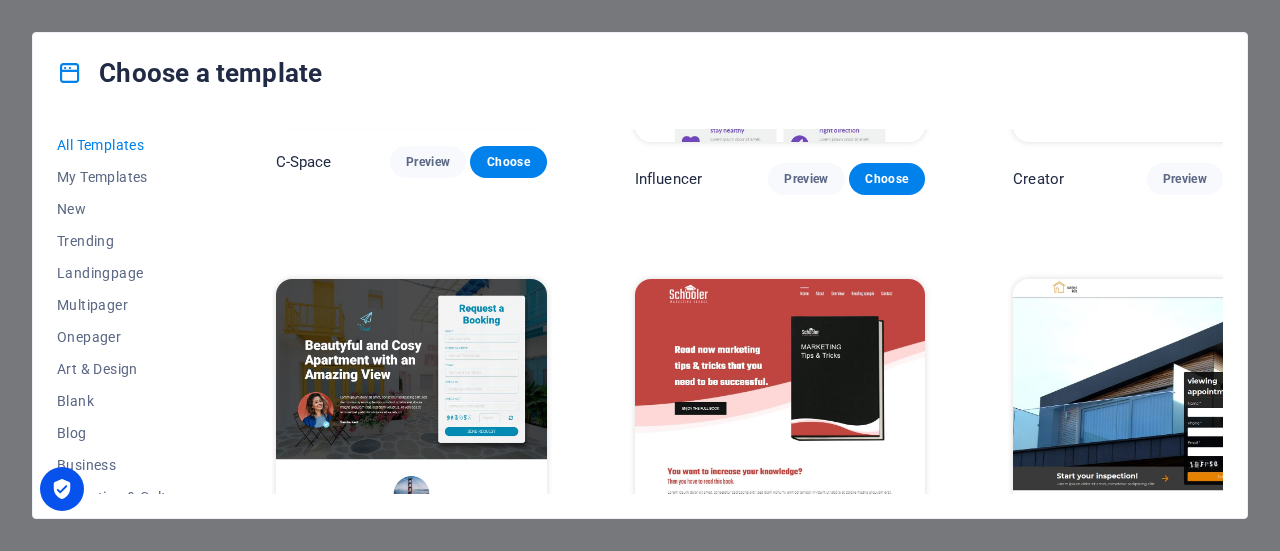 drag, startPoint x: 1224, startPoint y: 491, endPoint x: 1224, endPoint y: 359, distance: 132 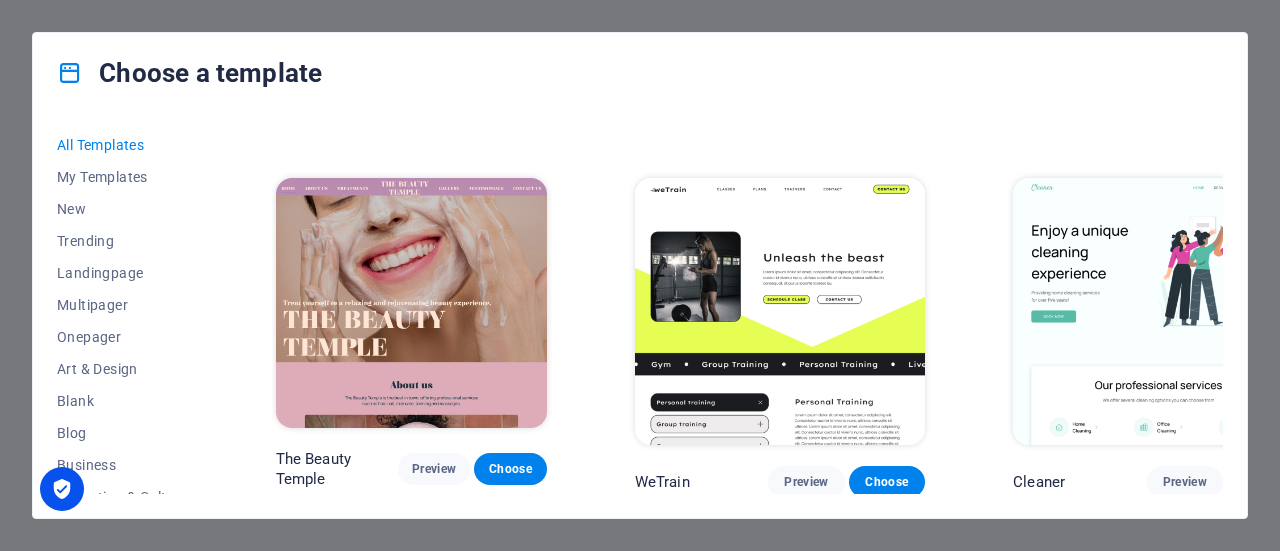 scroll, scrollTop: 1833, scrollLeft: 0, axis: vertical 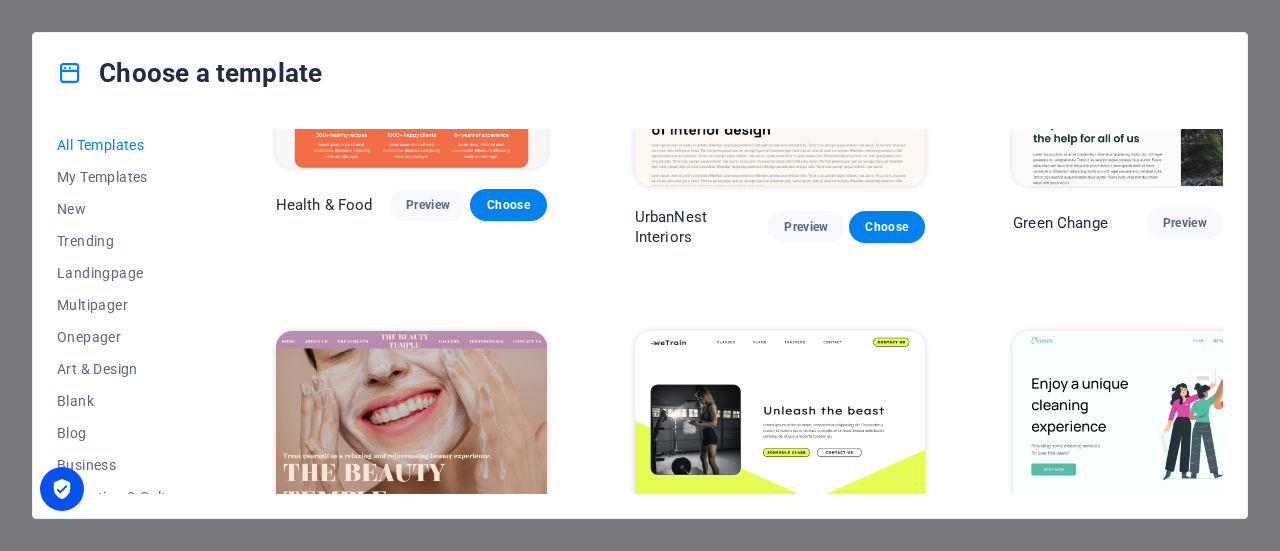 drag, startPoint x: 1222, startPoint y: 487, endPoint x: 886, endPoint y: 145, distance: 479.43716 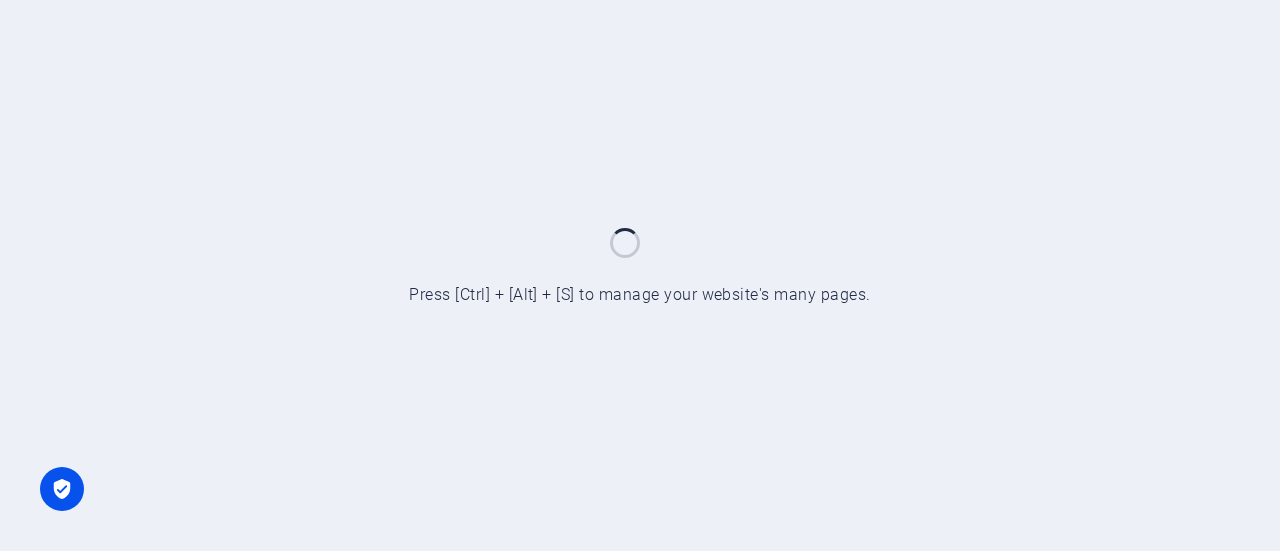 scroll, scrollTop: 0, scrollLeft: 0, axis: both 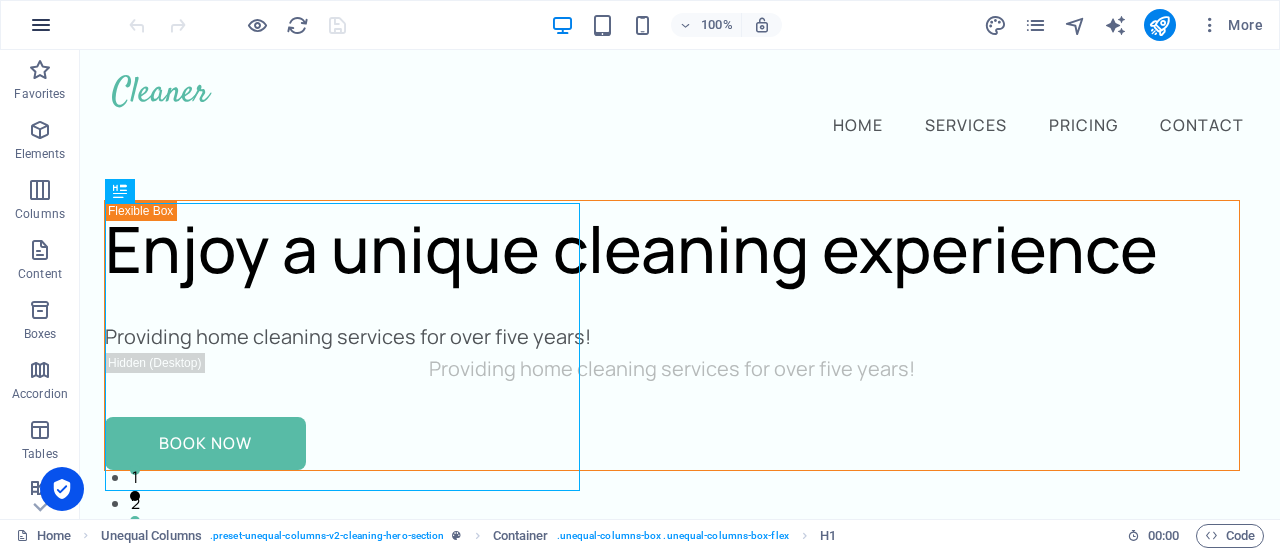 click at bounding box center [41, 25] 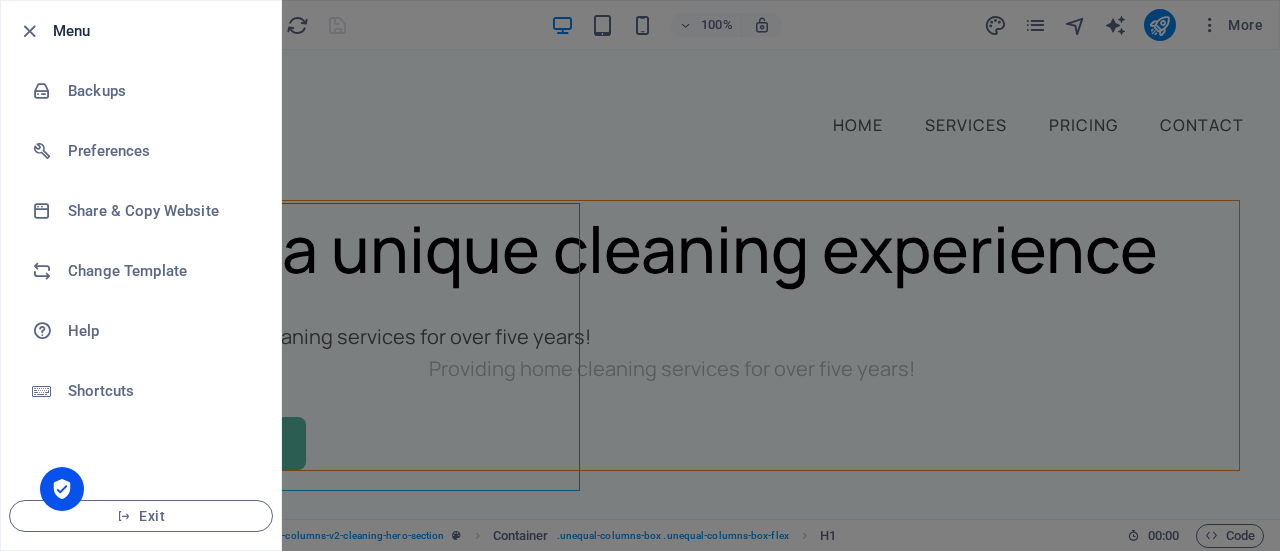 click at bounding box center (640, 275) 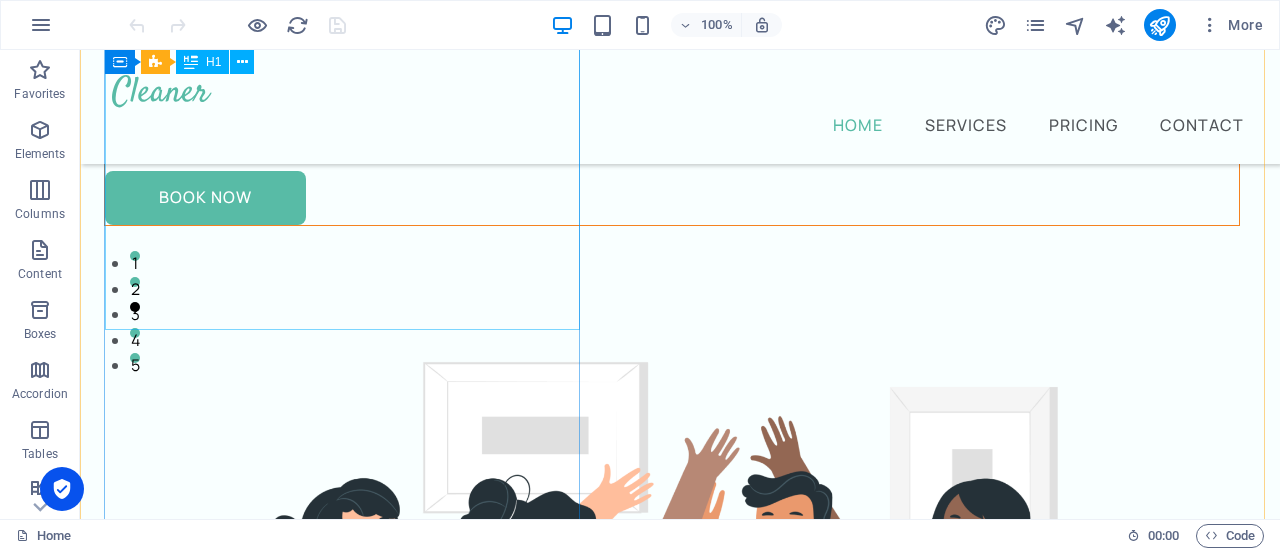 scroll, scrollTop: 100, scrollLeft: 0, axis: vertical 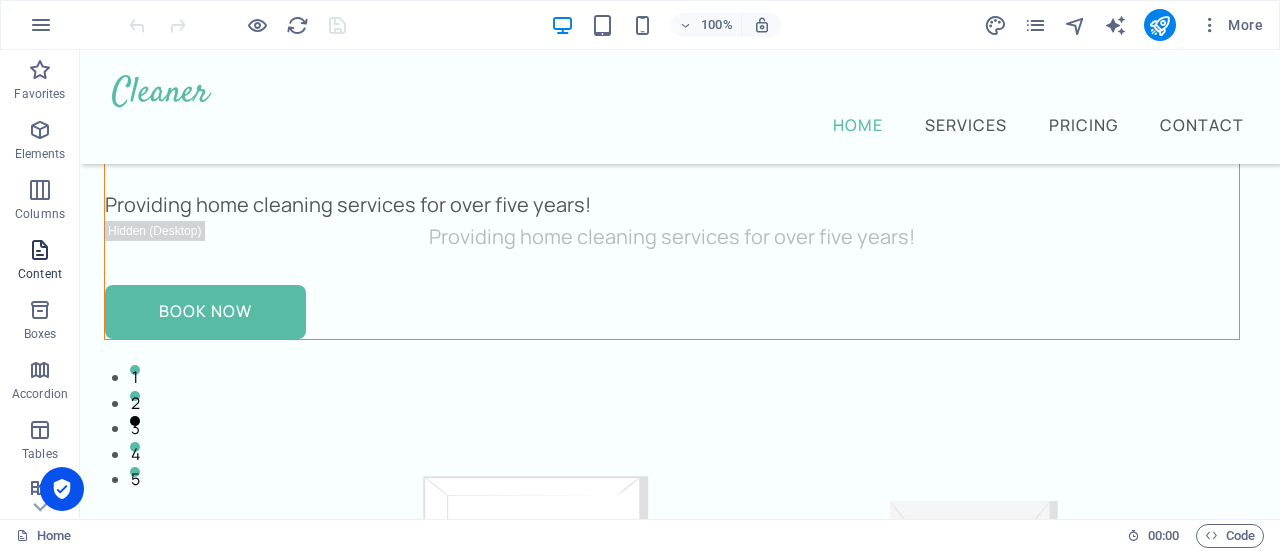 click on "Content" at bounding box center [40, 262] 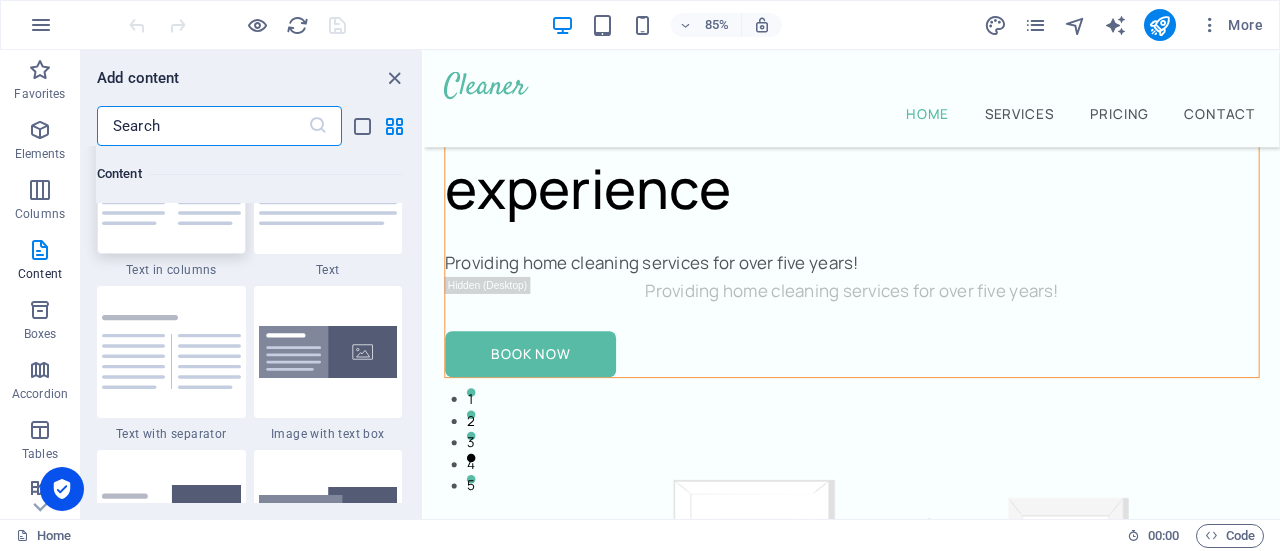 scroll, scrollTop: 3799, scrollLeft: 0, axis: vertical 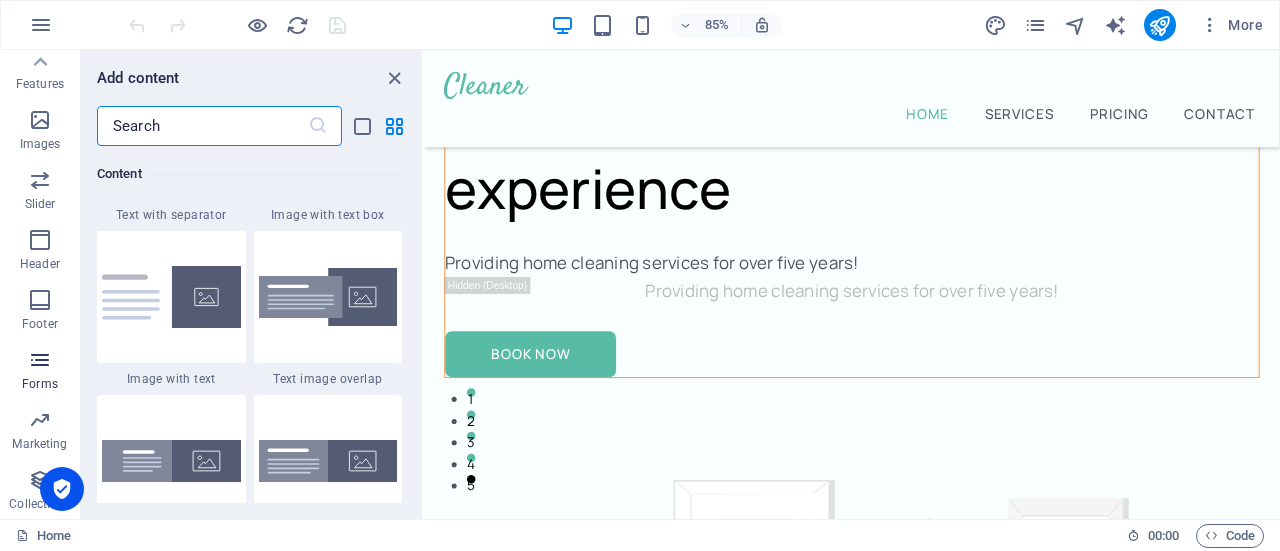 click at bounding box center (40, 360) 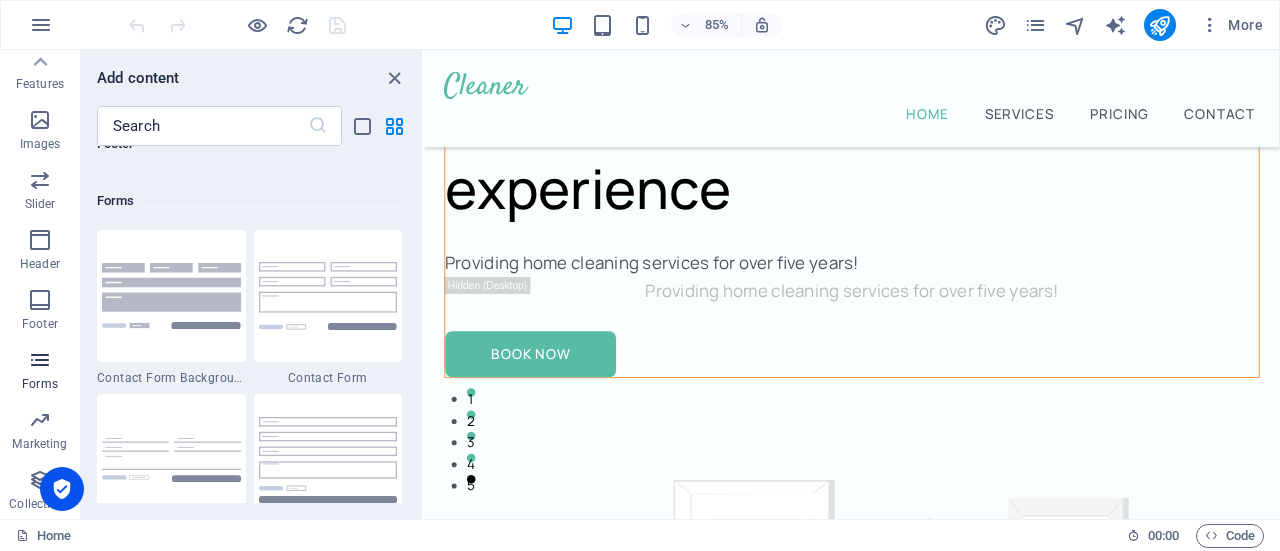 scroll, scrollTop: 14436, scrollLeft: 0, axis: vertical 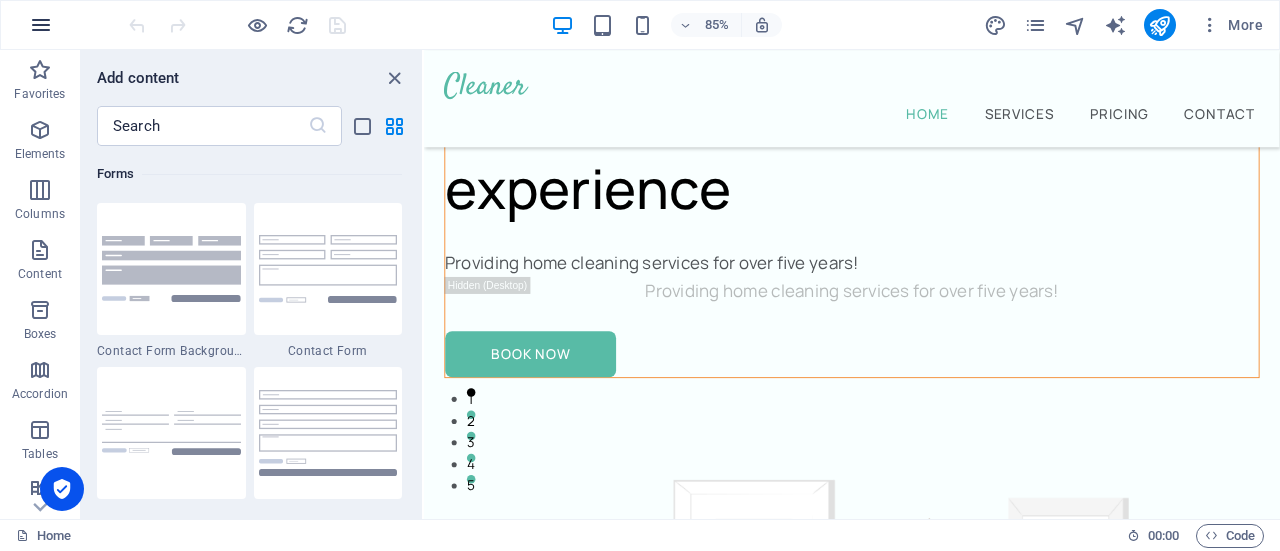 click at bounding box center (41, 25) 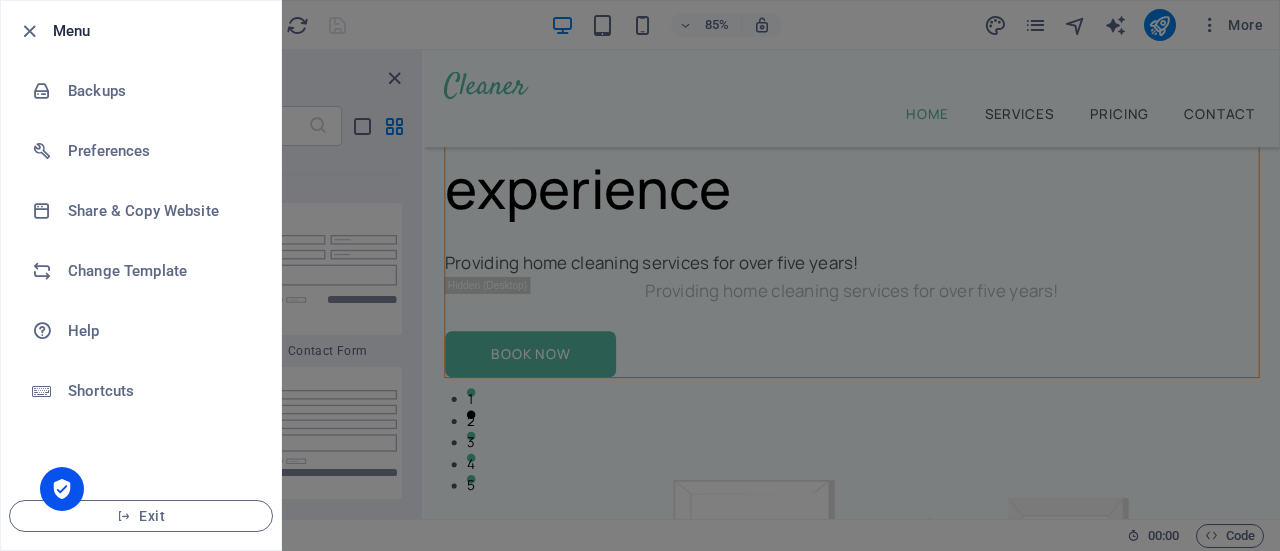 click at bounding box center (640, 275) 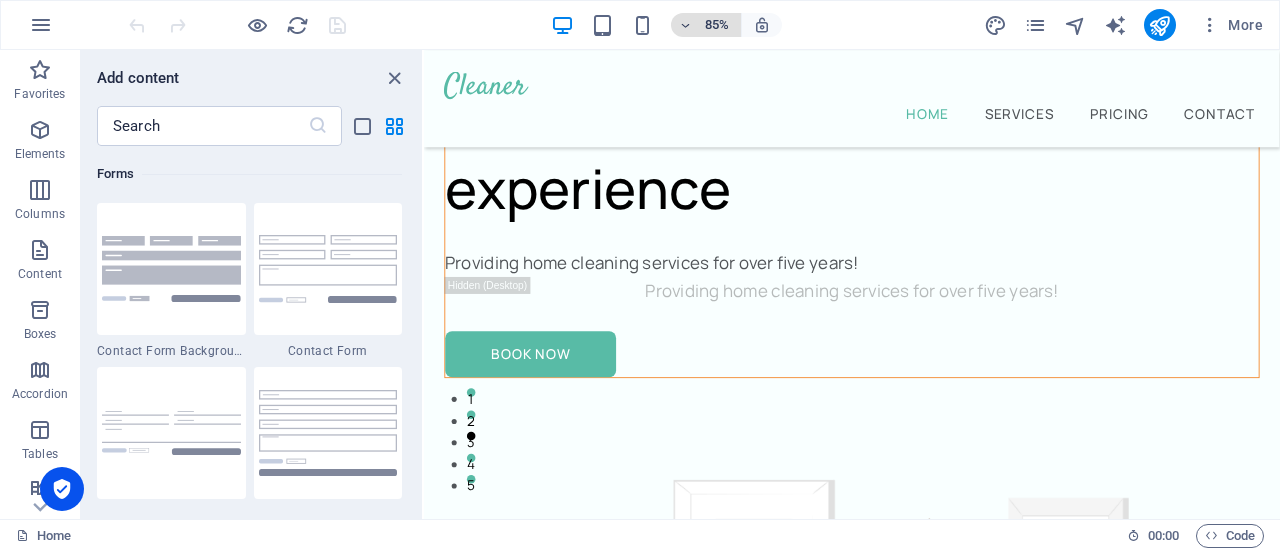 click on "85%" at bounding box center (717, 25) 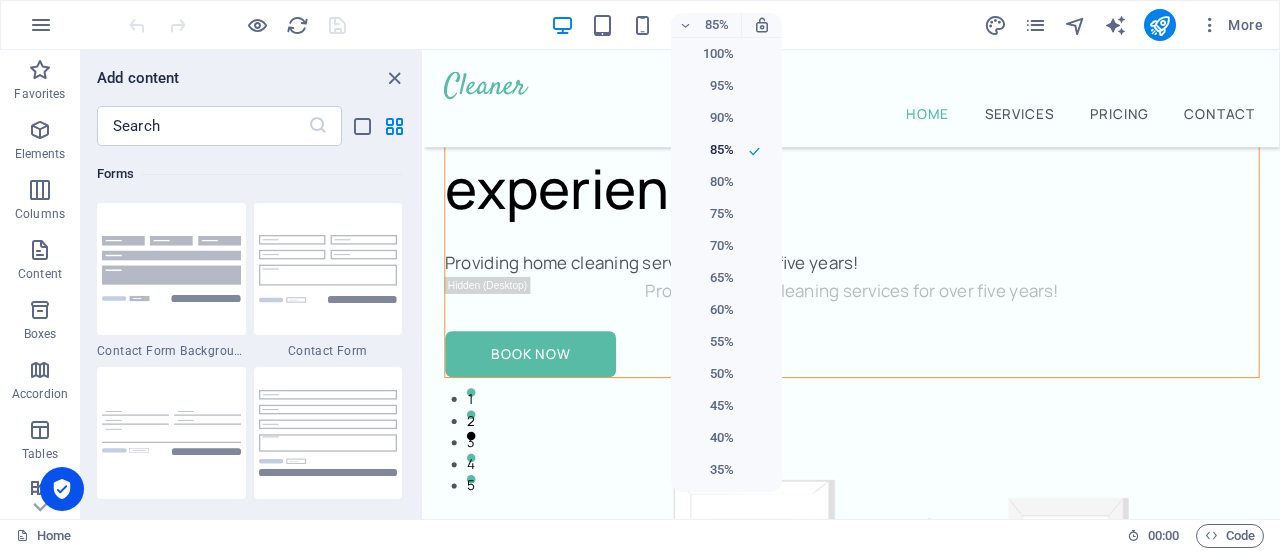 click at bounding box center (640, 275) 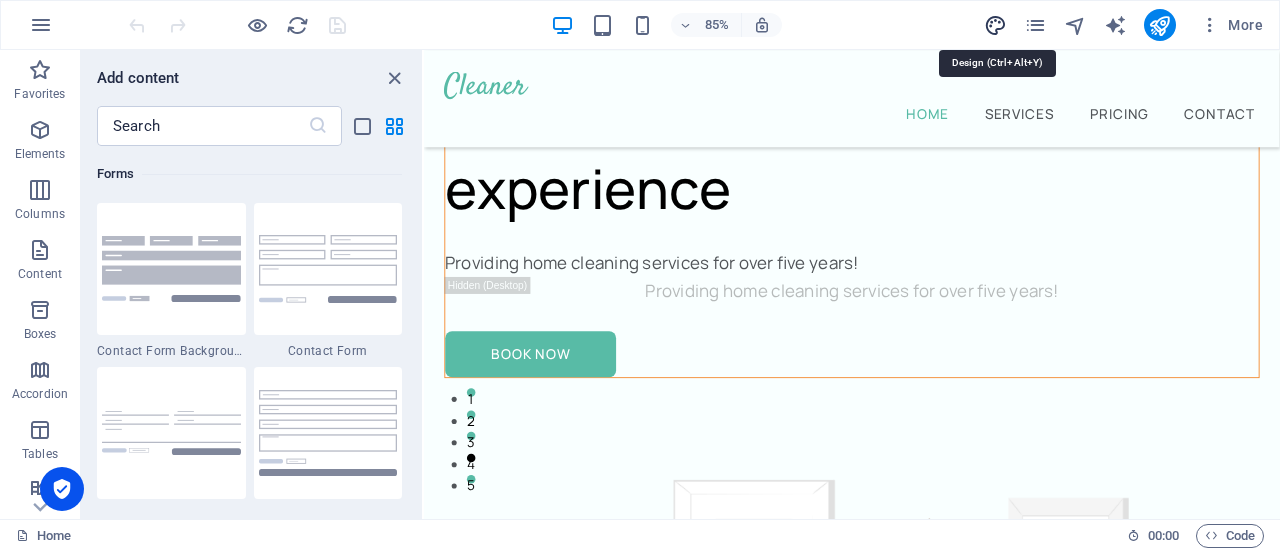 click at bounding box center [995, 25] 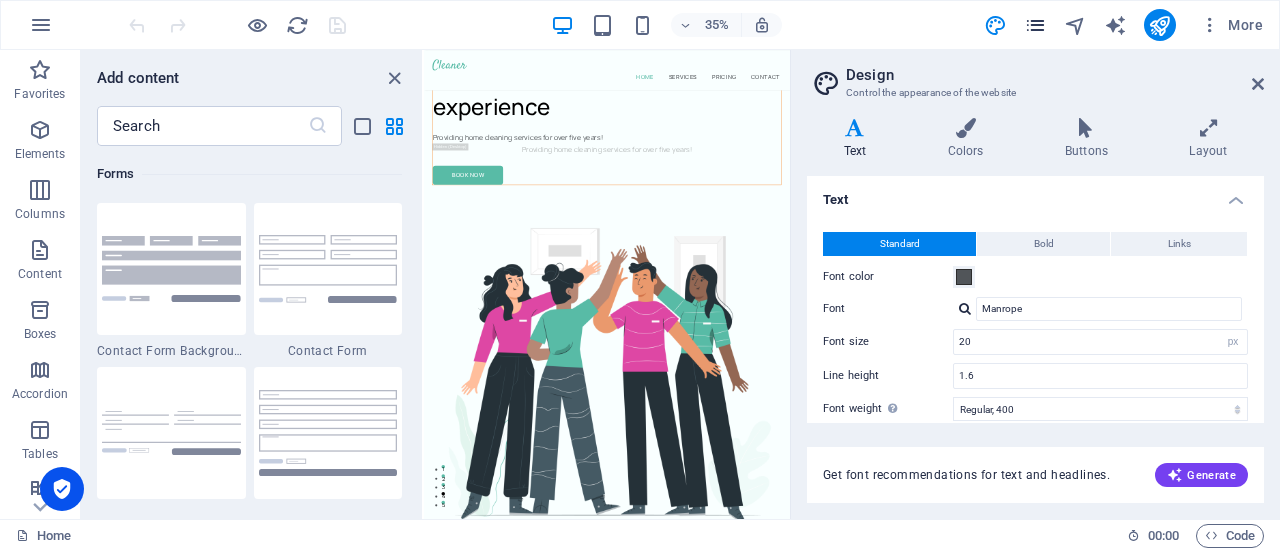 click at bounding box center (1035, 25) 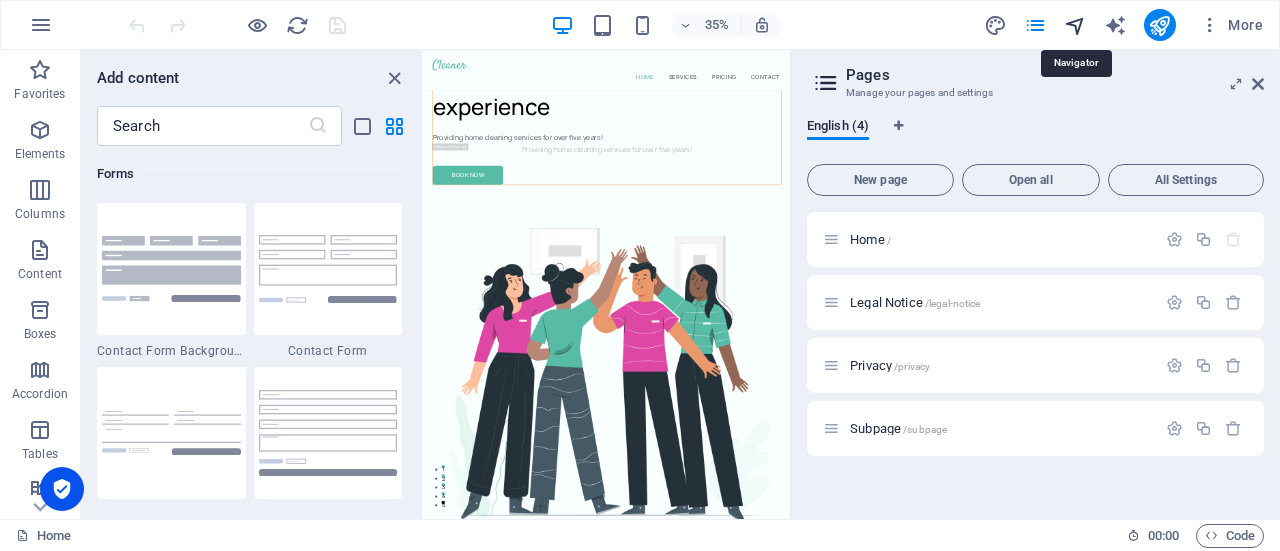 click at bounding box center (1075, 25) 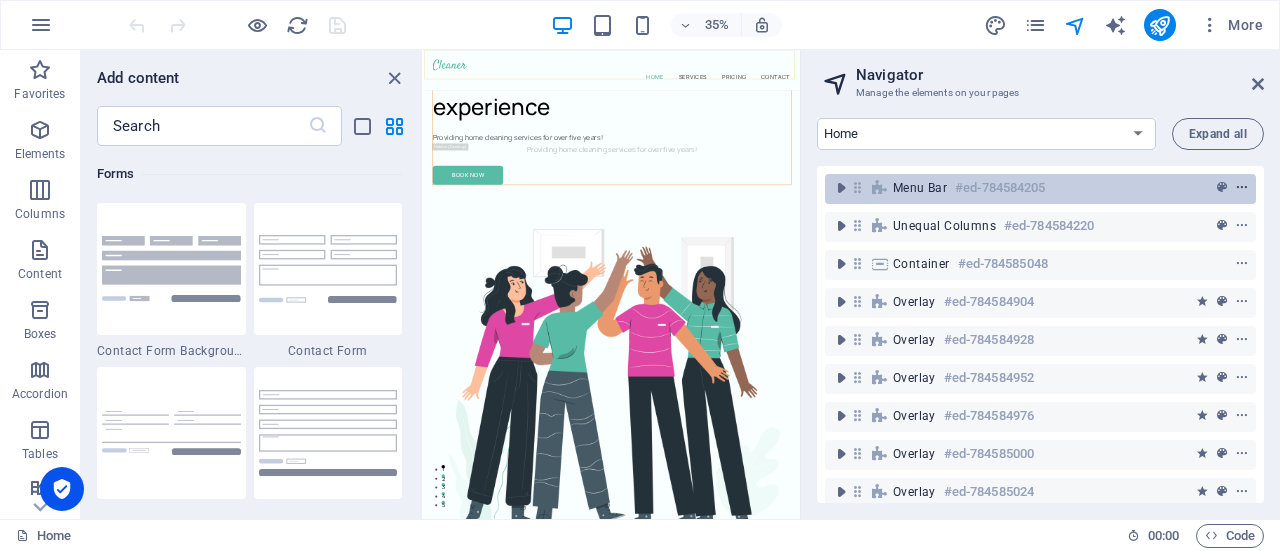 drag, startPoint x: 1243, startPoint y: 188, endPoint x: 1231, endPoint y: 192, distance: 12.649111 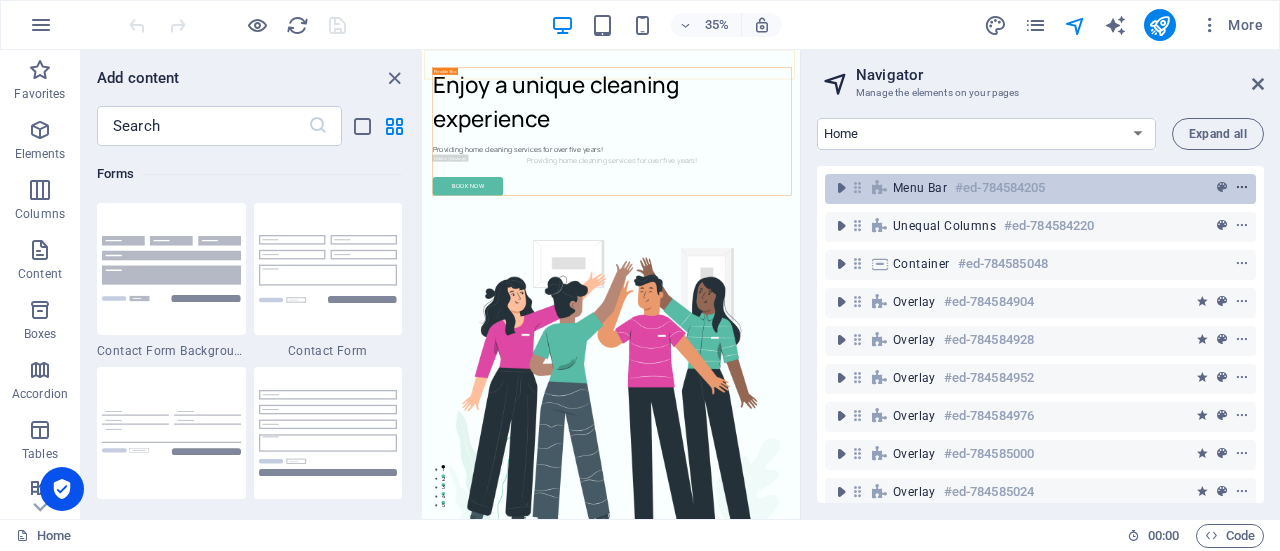 scroll, scrollTop: 0, scrollLeft: 0, axis: both 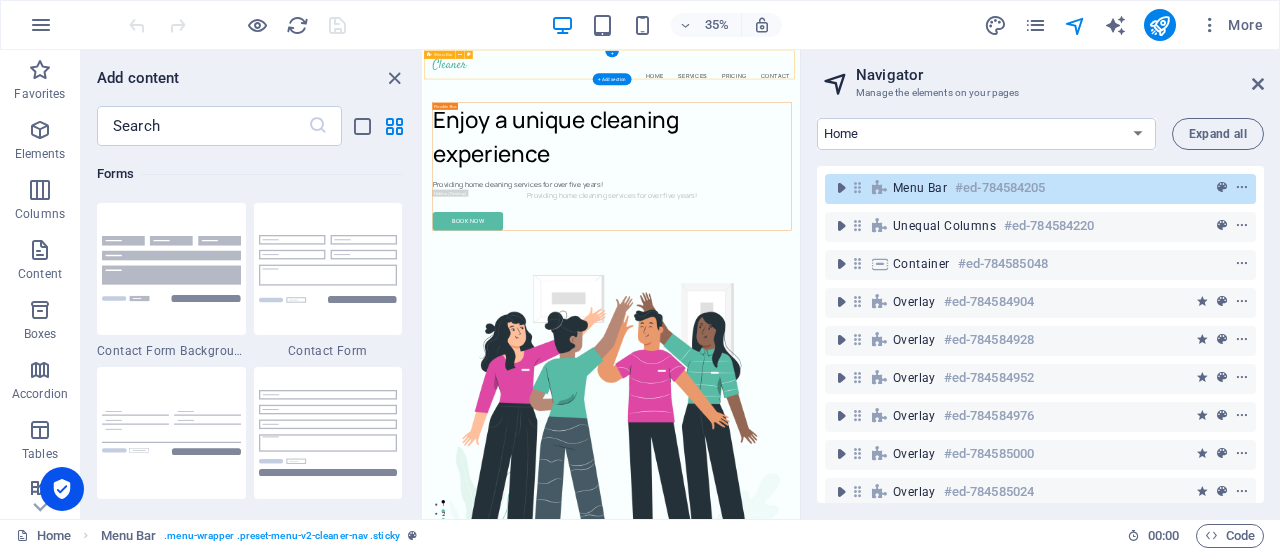 click on "Menu Bar" at bounding box center (920, 188) 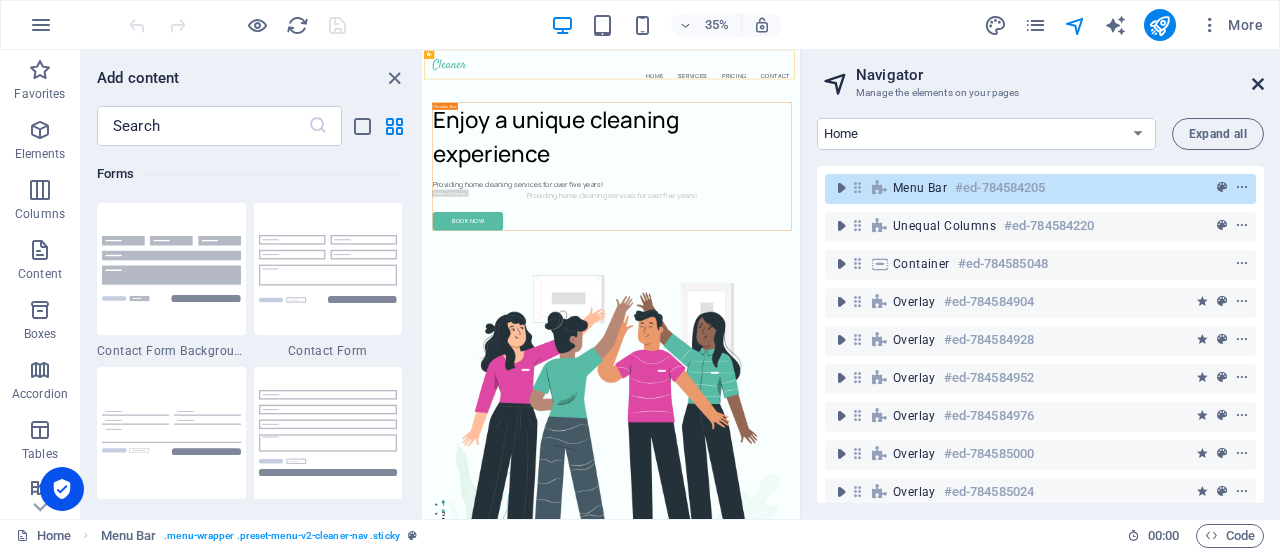 click at bounding box center (1258, 84) 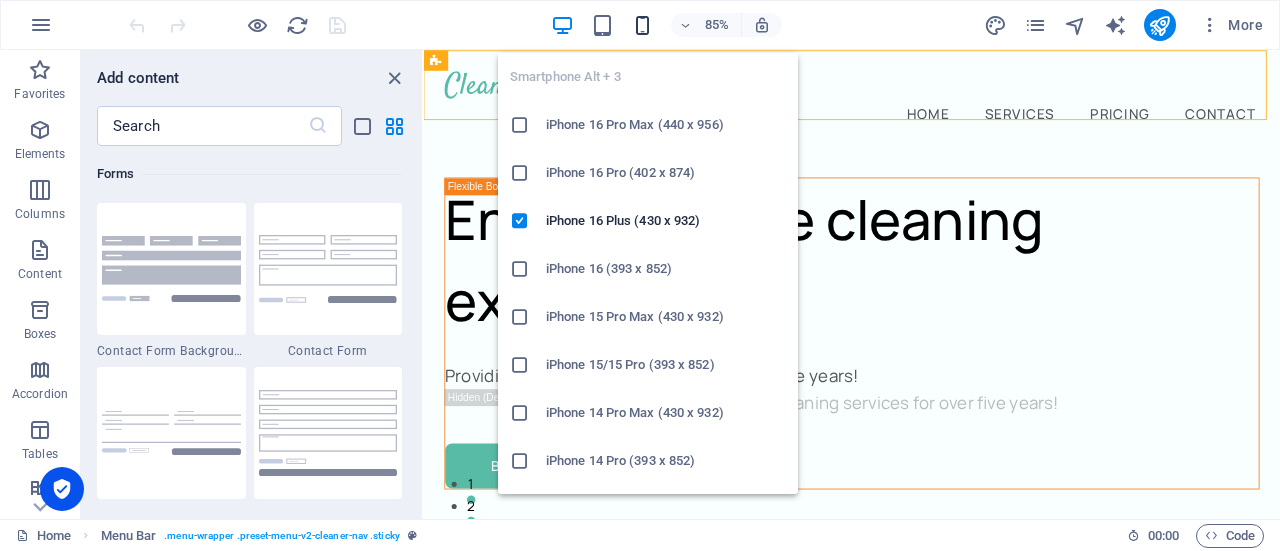 click at bounding box center [642, 25] 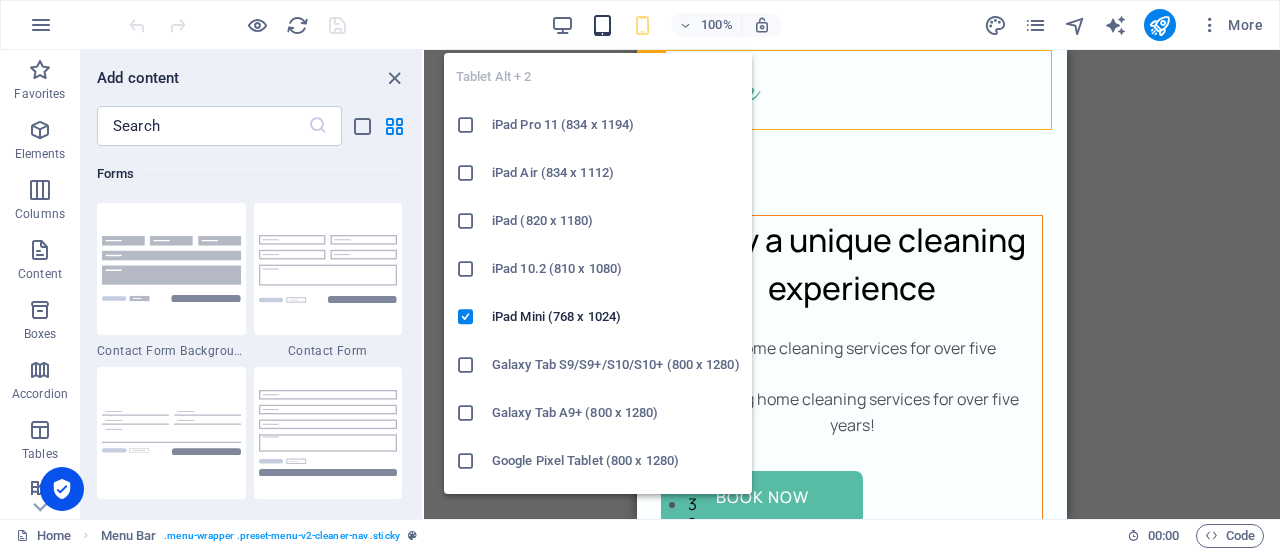 click at bounding box center [602, 25] 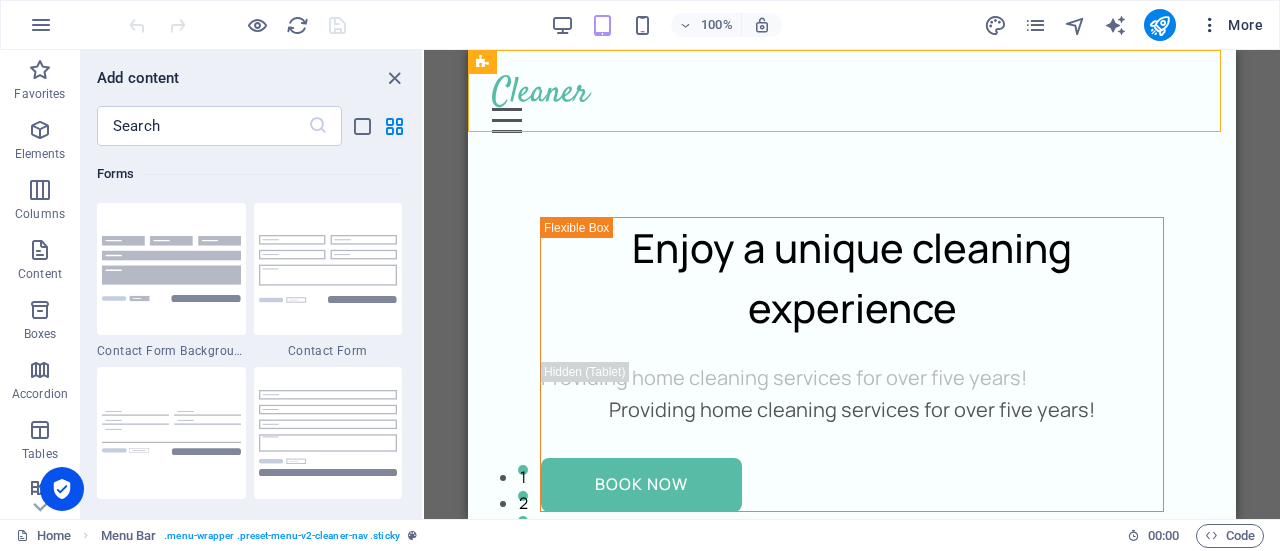 click at bounding box center [1210, 25] 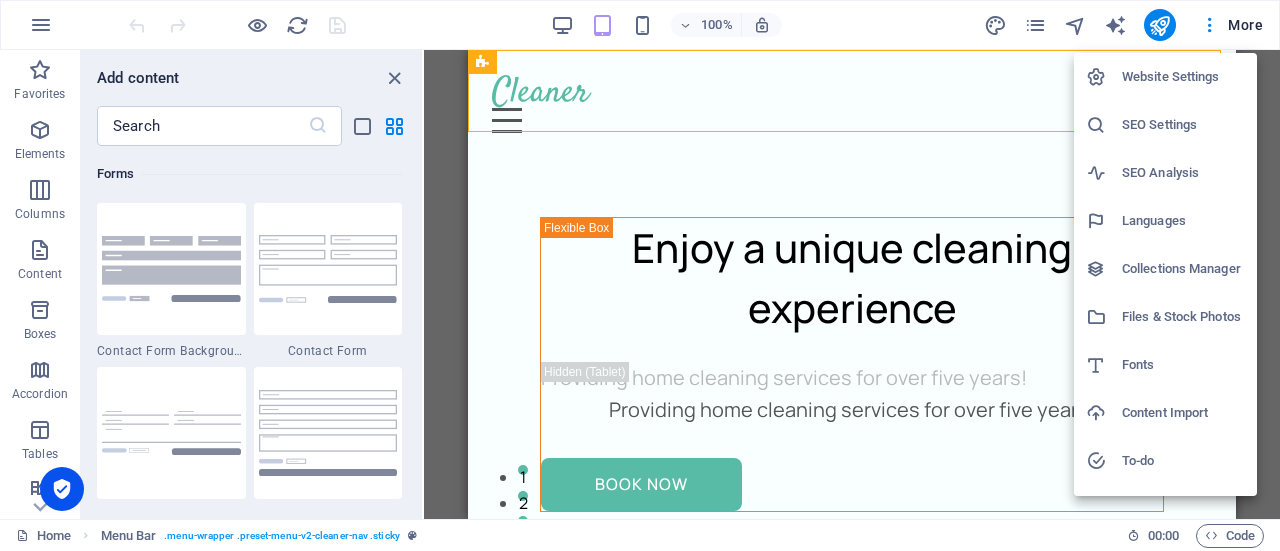 drag, startPoint x: 1197, startPoint y: 13, endPoint x: 1210, endPoint y: 13, distance: 13 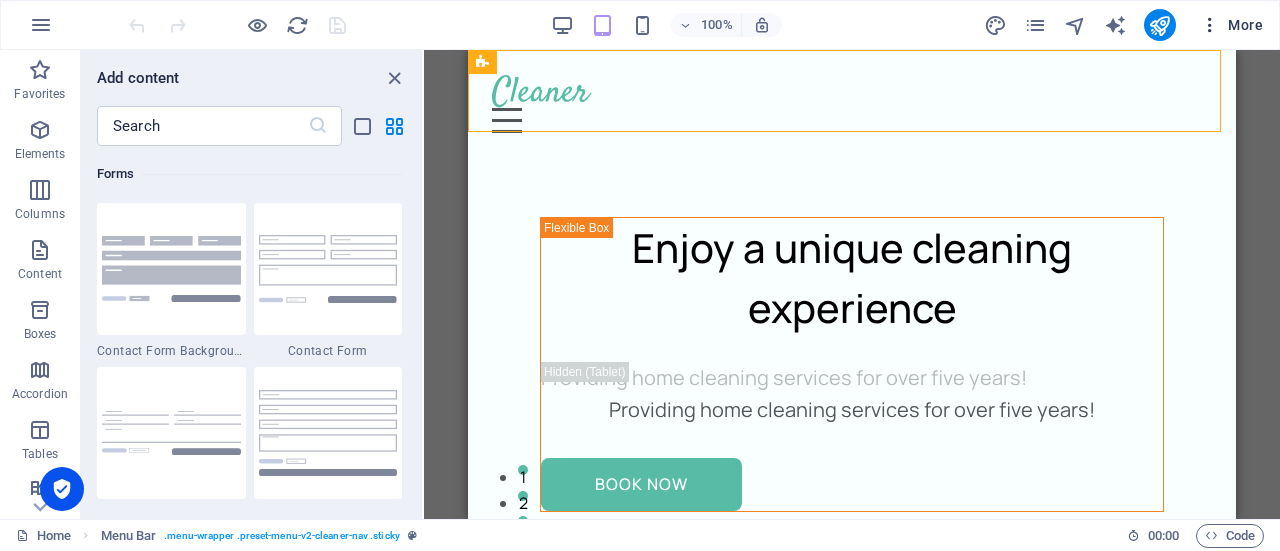 click at bounding box center [1210, 25] 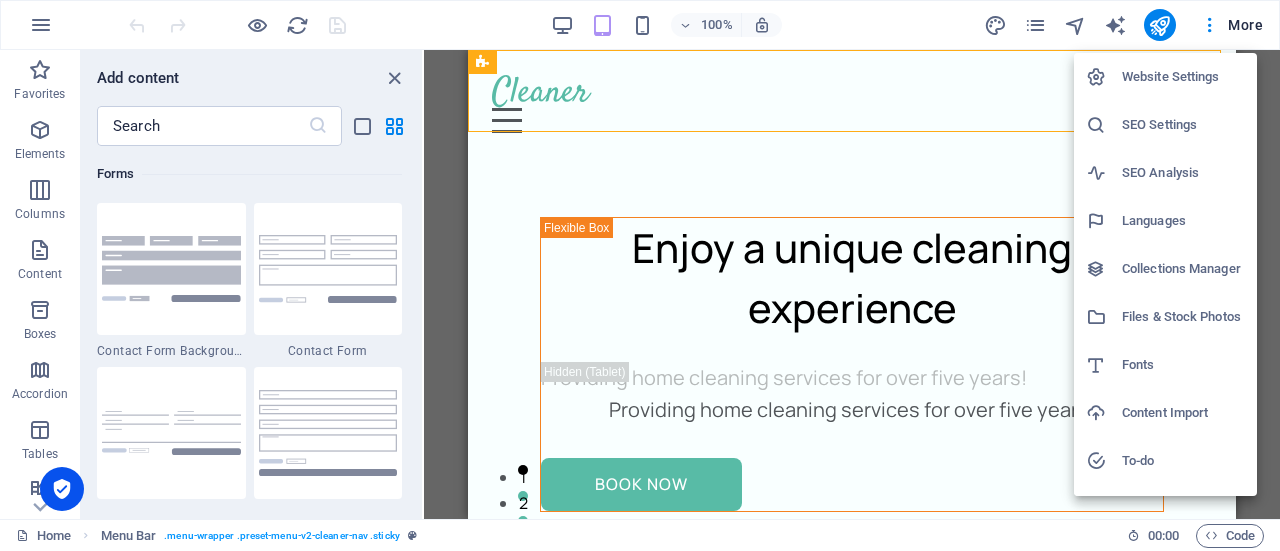 click at bounding box center (640, 275) 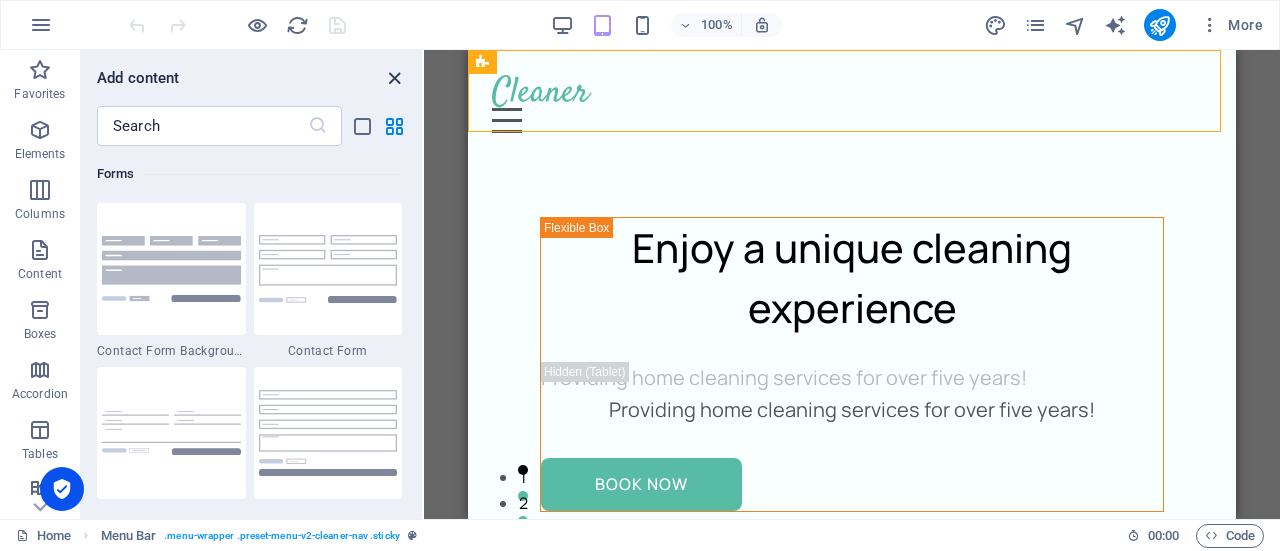 drag, startPoint x: 393, startPoint y: 73, endPoint x: 14, endPoint y: 24, distance: 382.15442 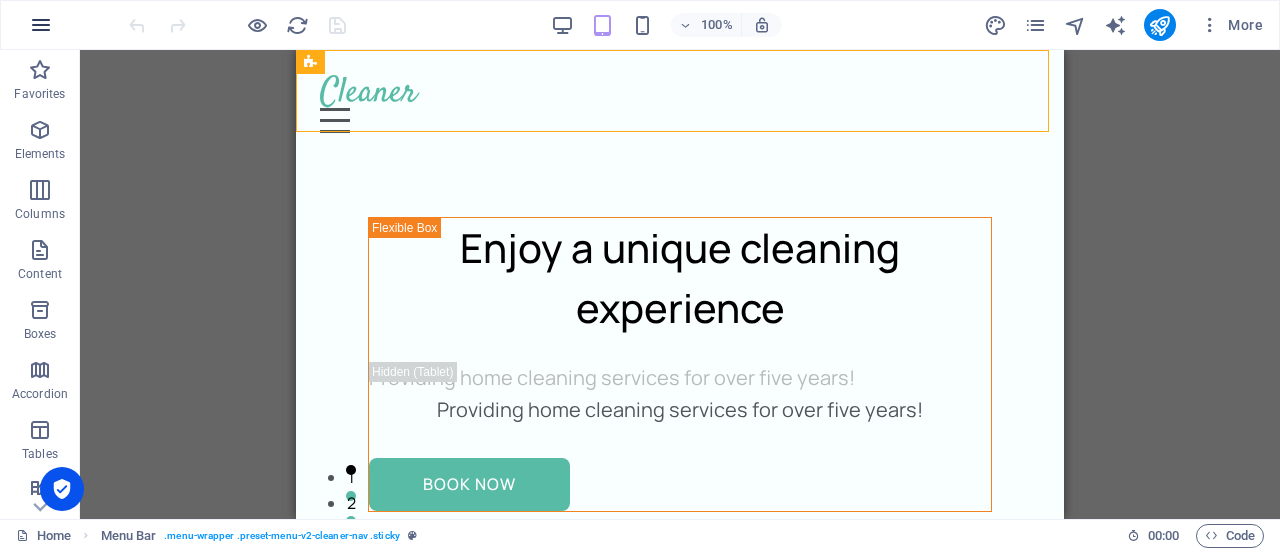 click at bounding box center (41, 25) 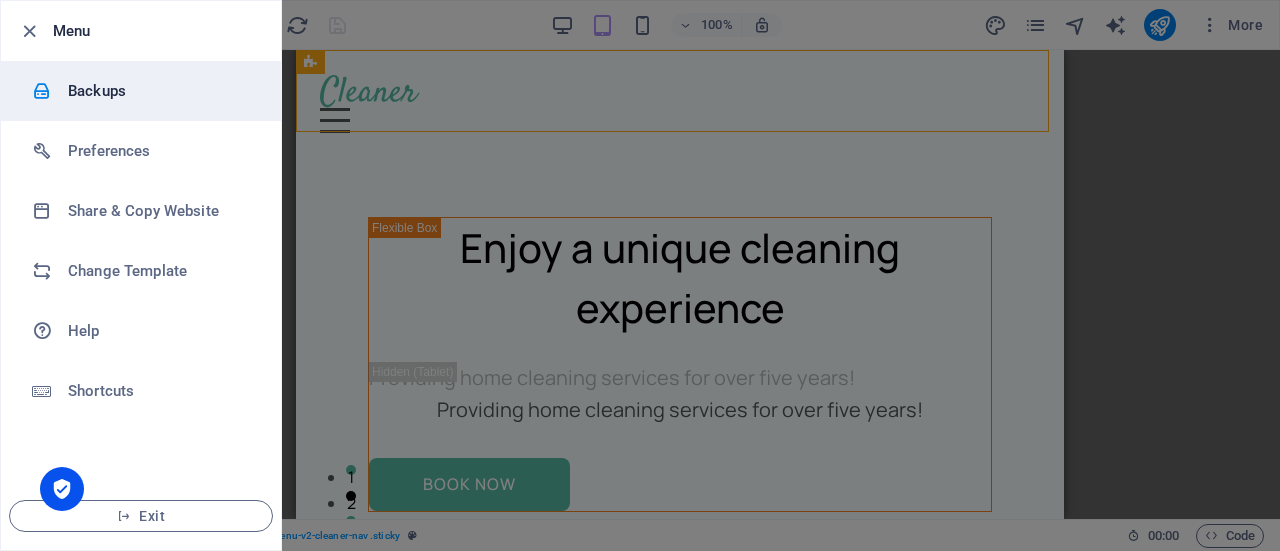 click on "Backups" at bounding box center (141, 91) 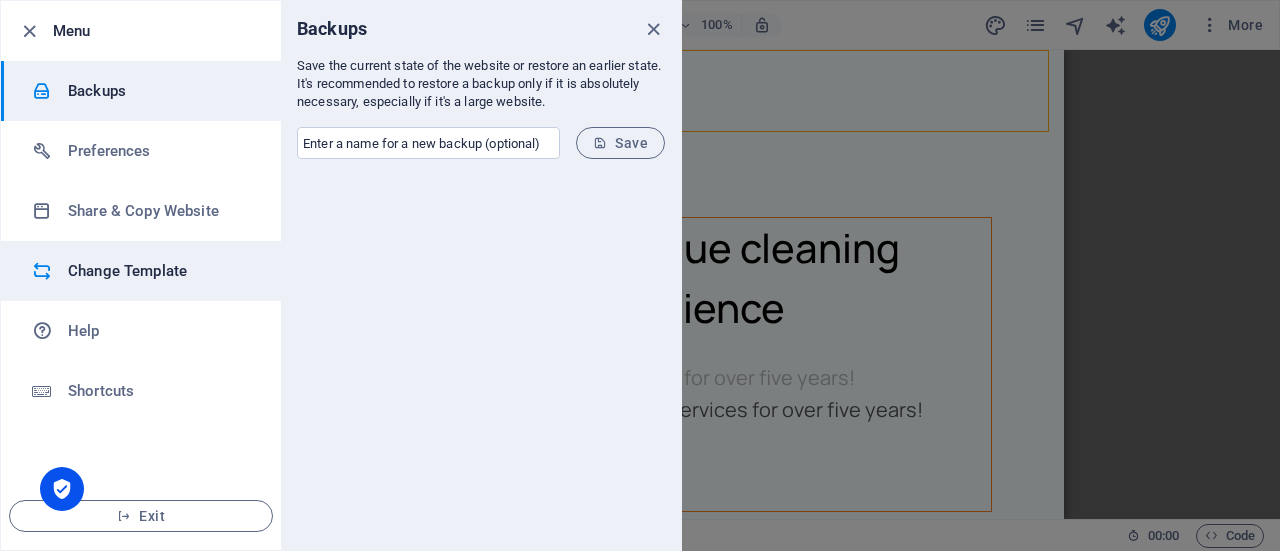 click on "Change Template" at bounding box center (141, 271) 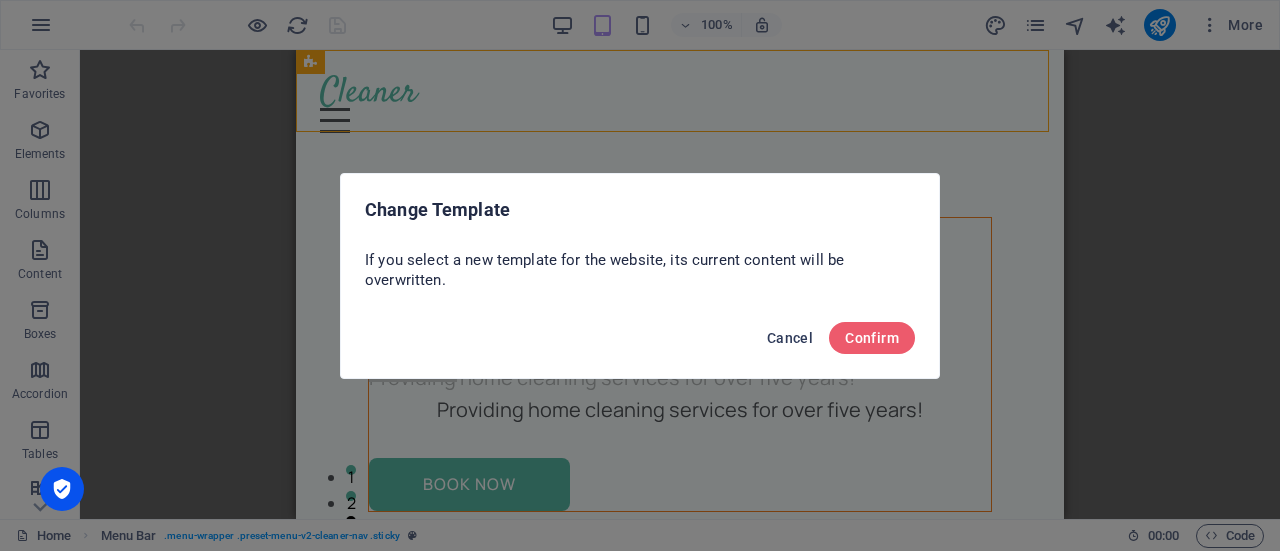 click on "Cancel" at bounding box center (790, 338) 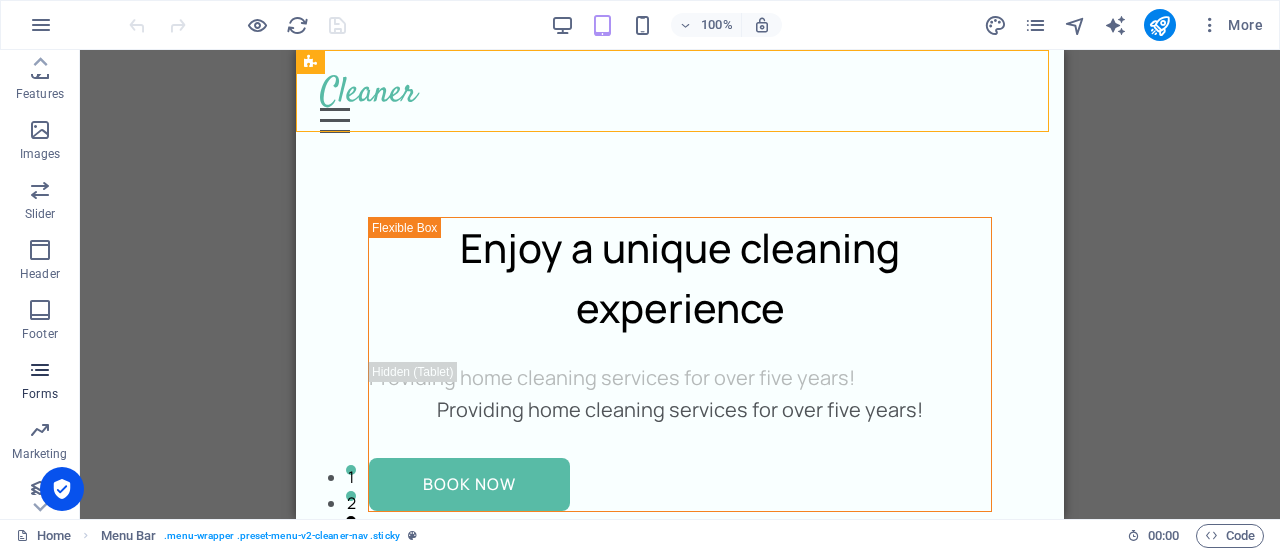 scroll, scrollTop: 430, scrollLeft: 0, axis: vertical 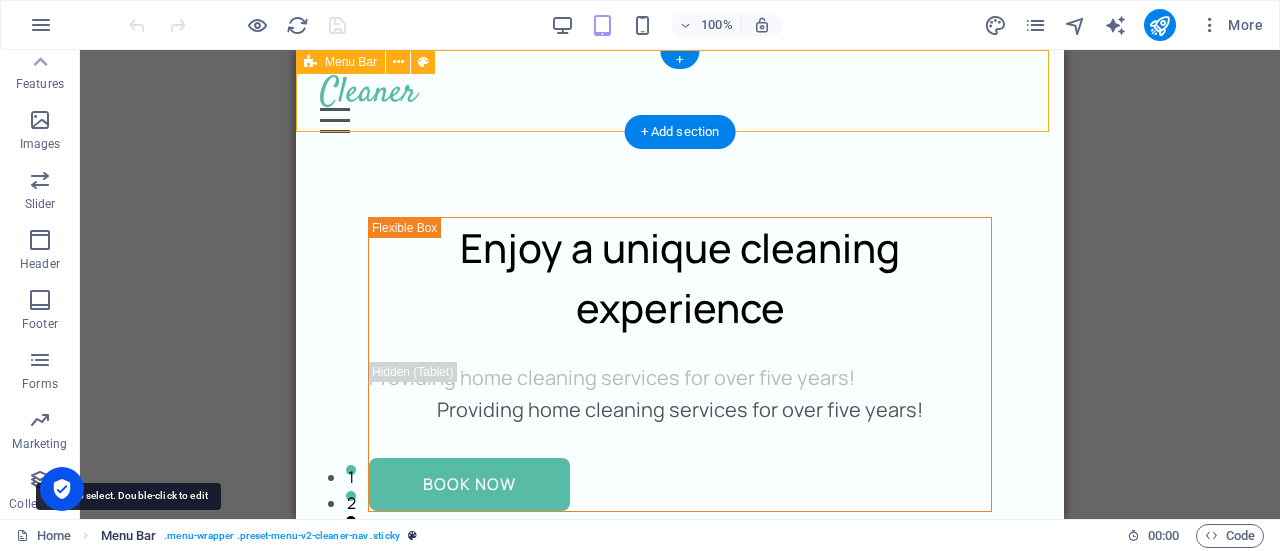 click on "Menu Bar" at bounding box center [129, 536] 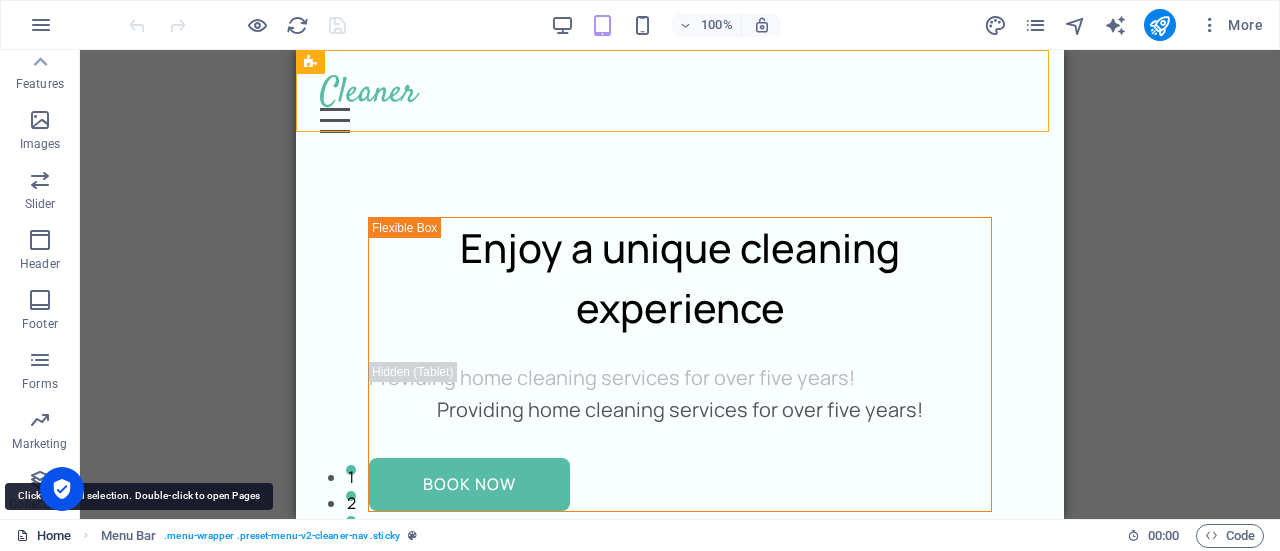 click on "Home" at bounding box center (43, 536) 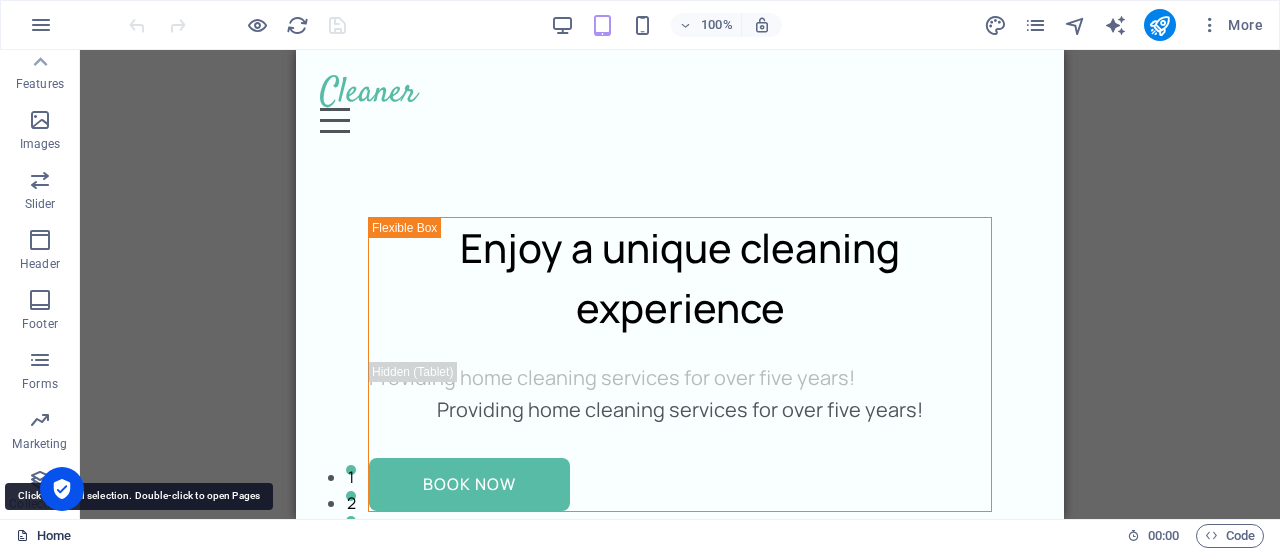 click on "Home" at bounding box center (43, 536) 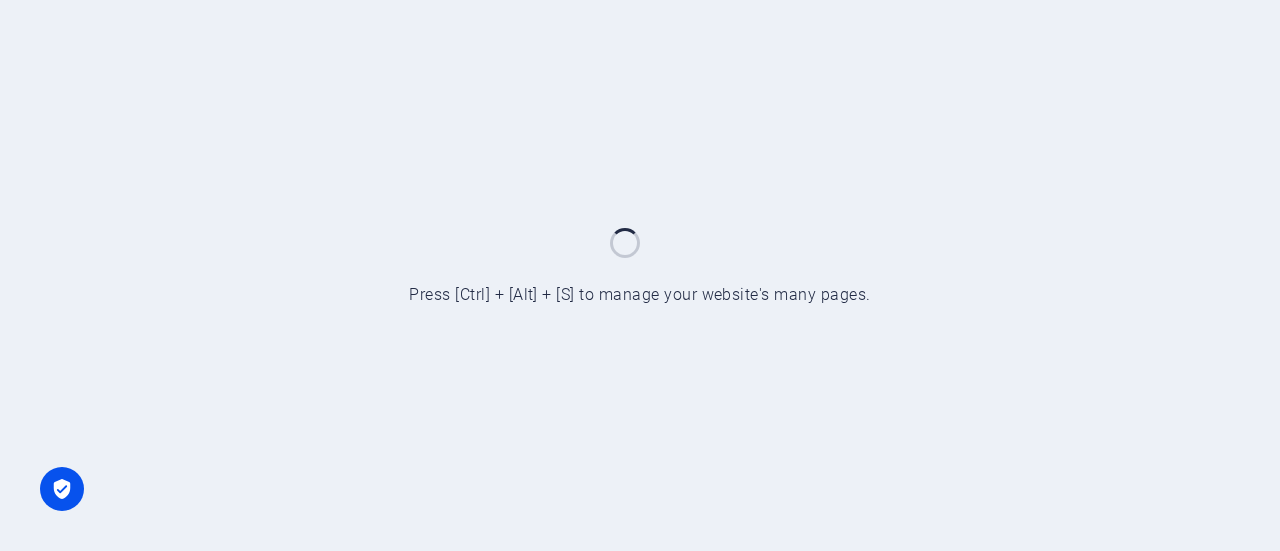scroll, scrollTop: 0, scrollLeft: 0, axis: both 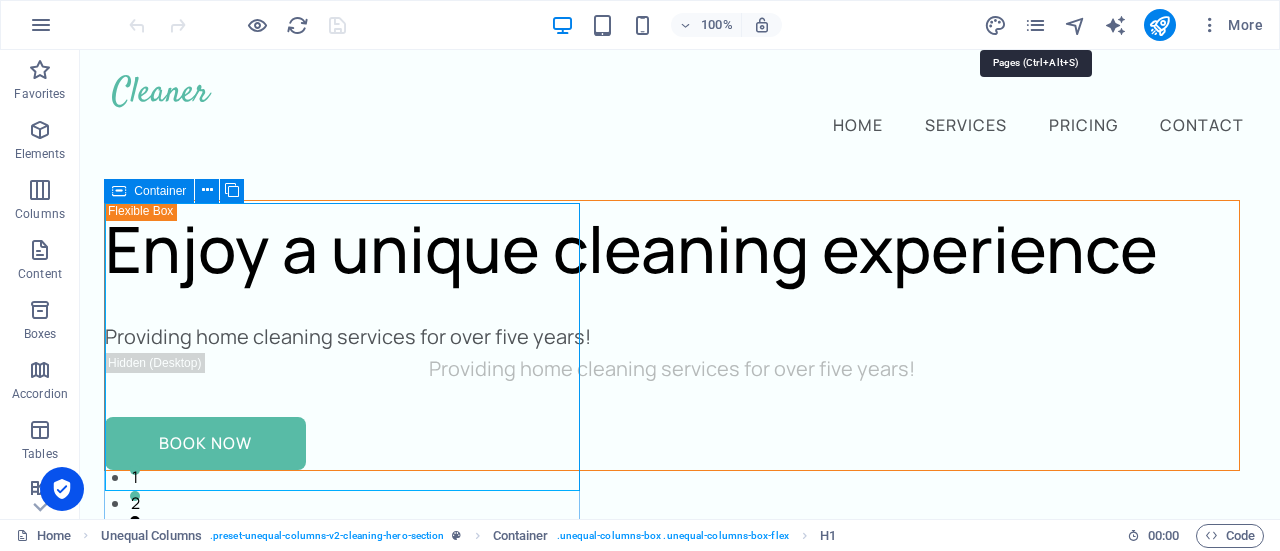 click on "More" at bounding box center (1127, 25) 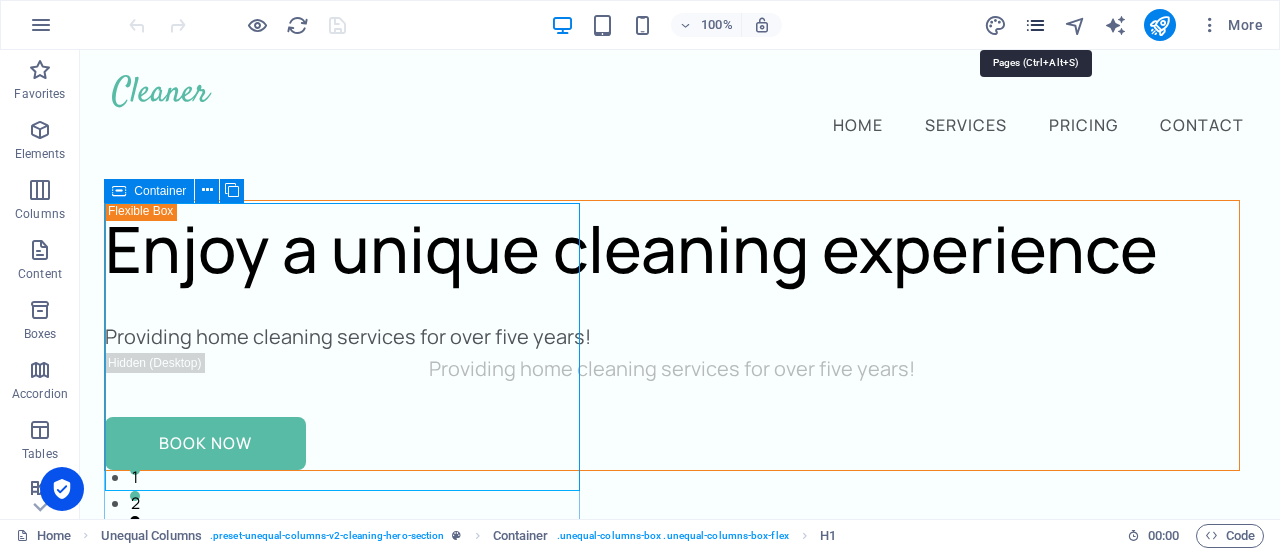 click at bounding box center (1035, 25) 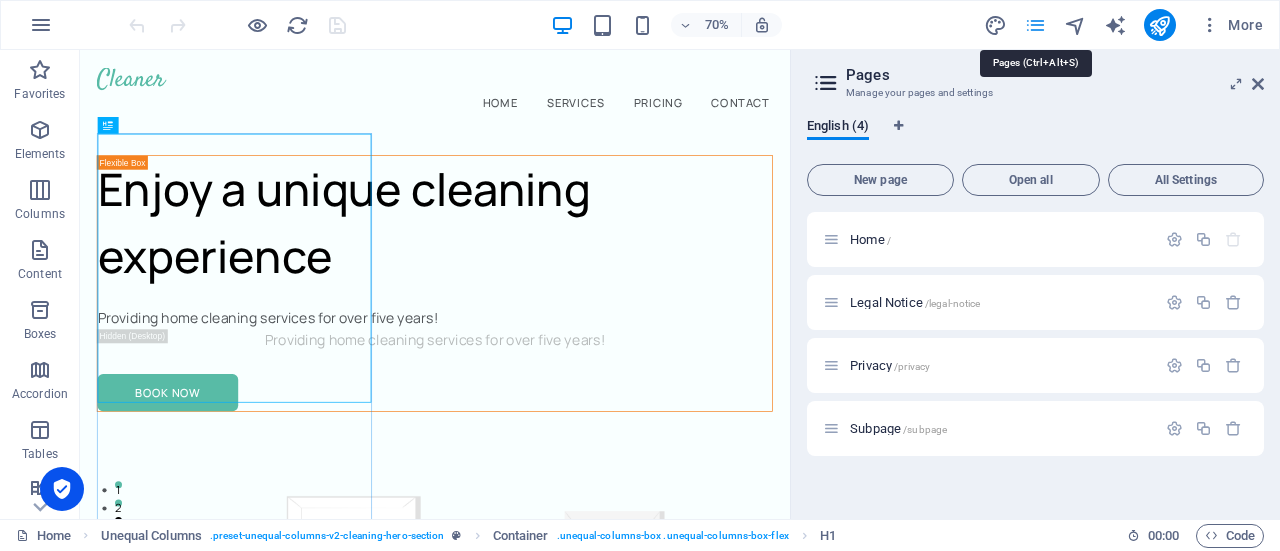 click at bounding box center [1035, 25] 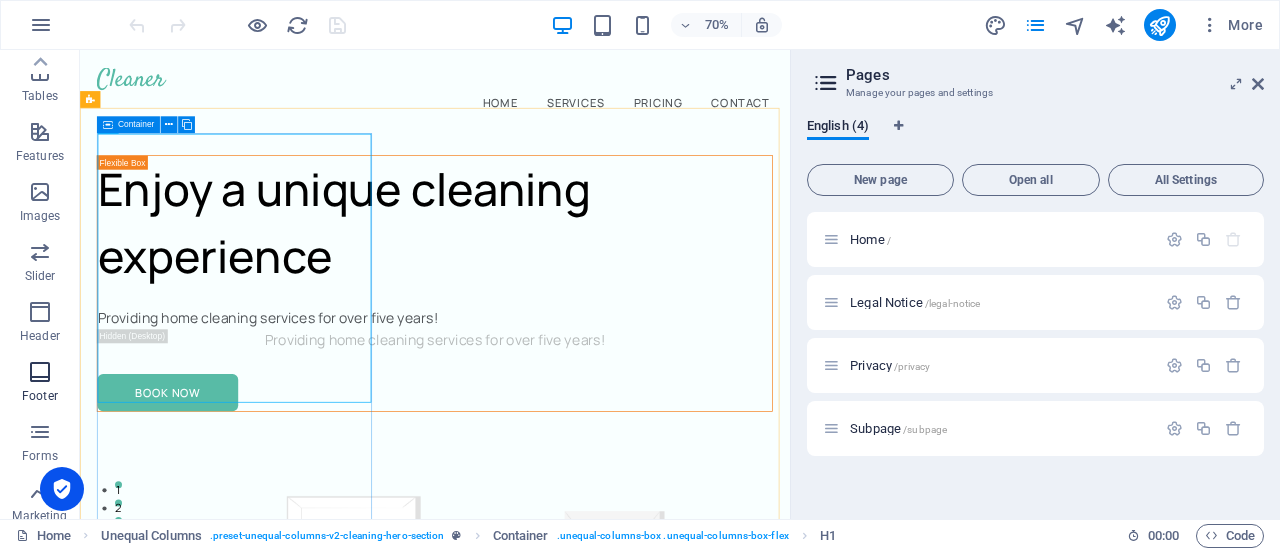 scroll, scrollTop: 330, scrollLeft: 0, axis: vertical 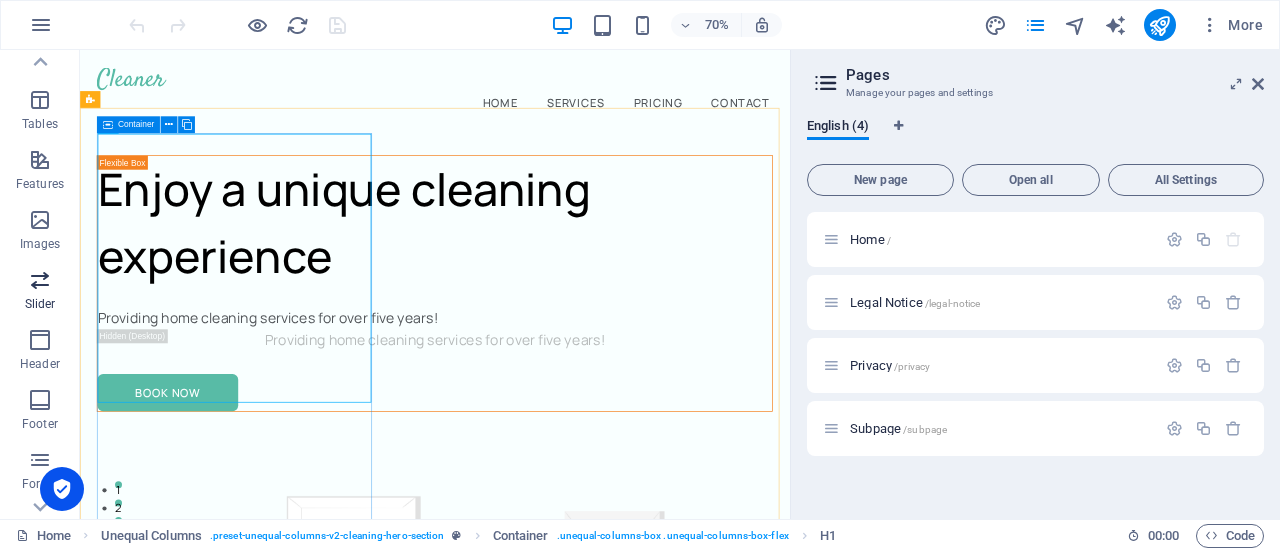 click at bounding box center [40, 280] 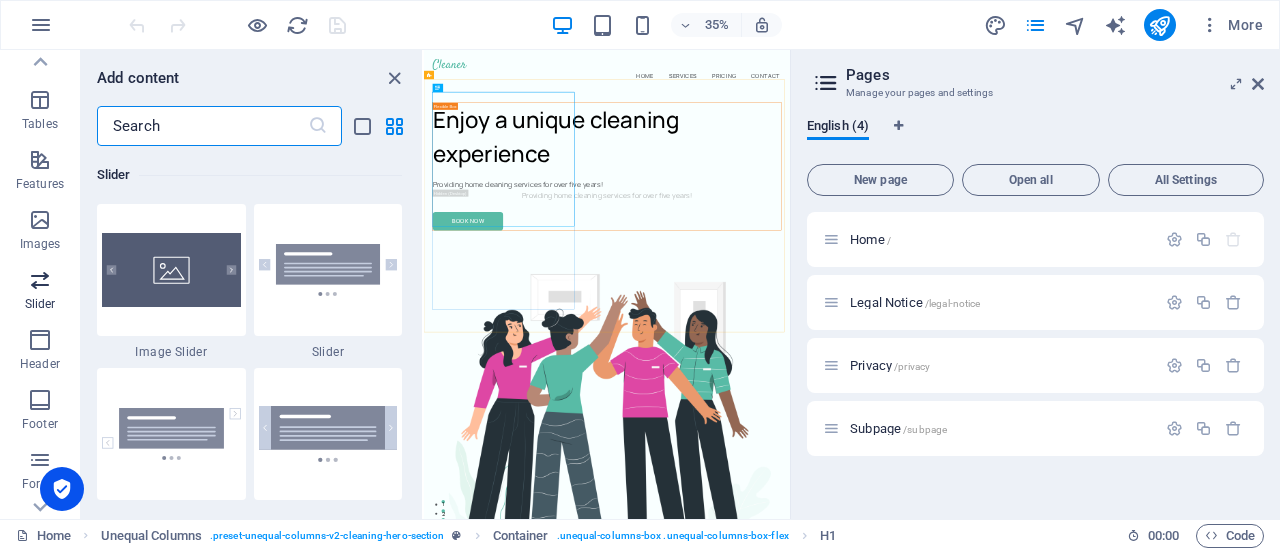 scroll, scrollTop: 11173, scrollLeft: 0, axis: vertical 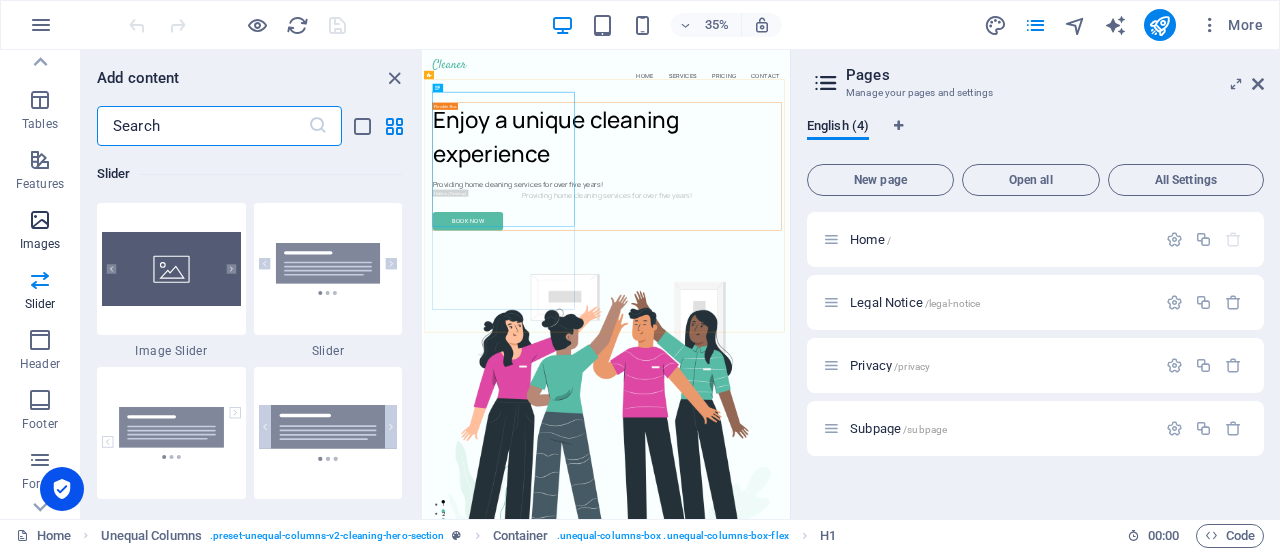 click at bounding box center [40, 220] 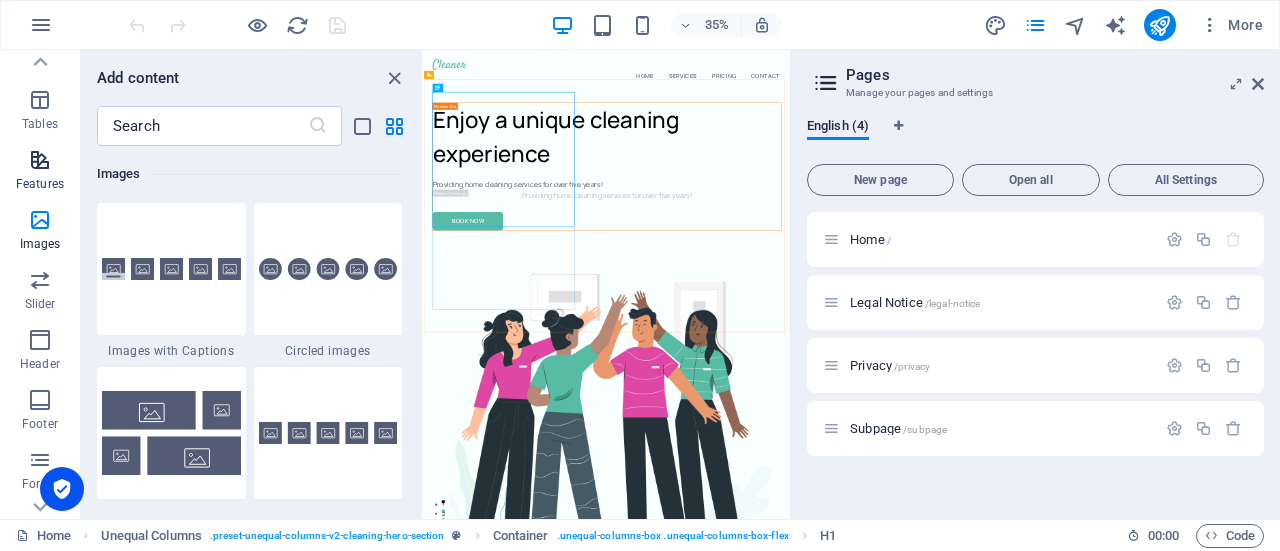 click at bounding box center [40, 160] 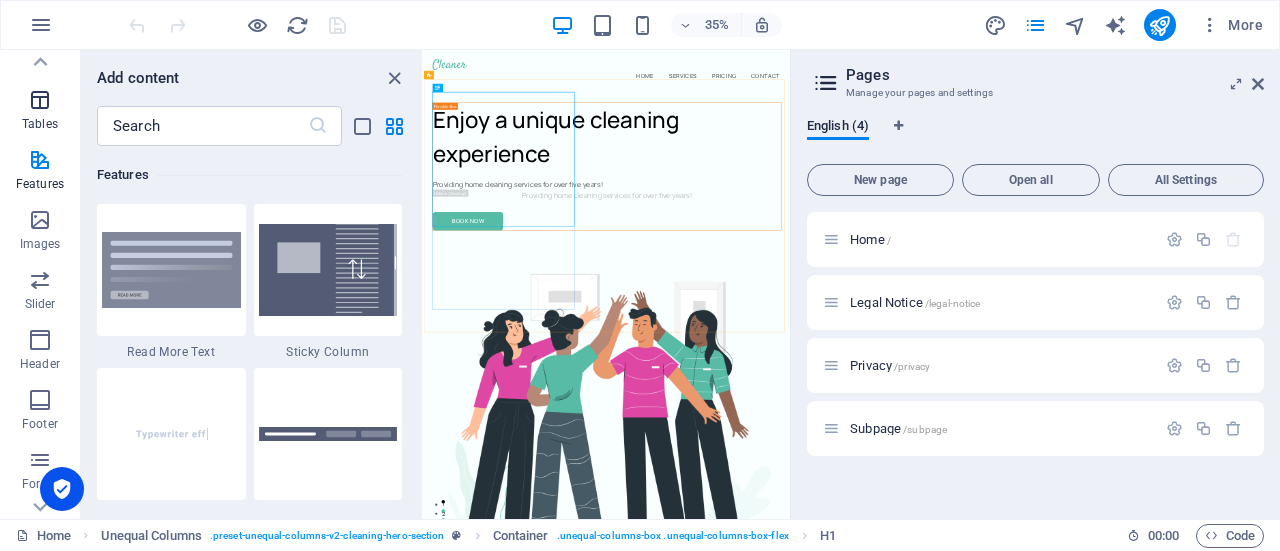 click at bounding box center (40, 100) 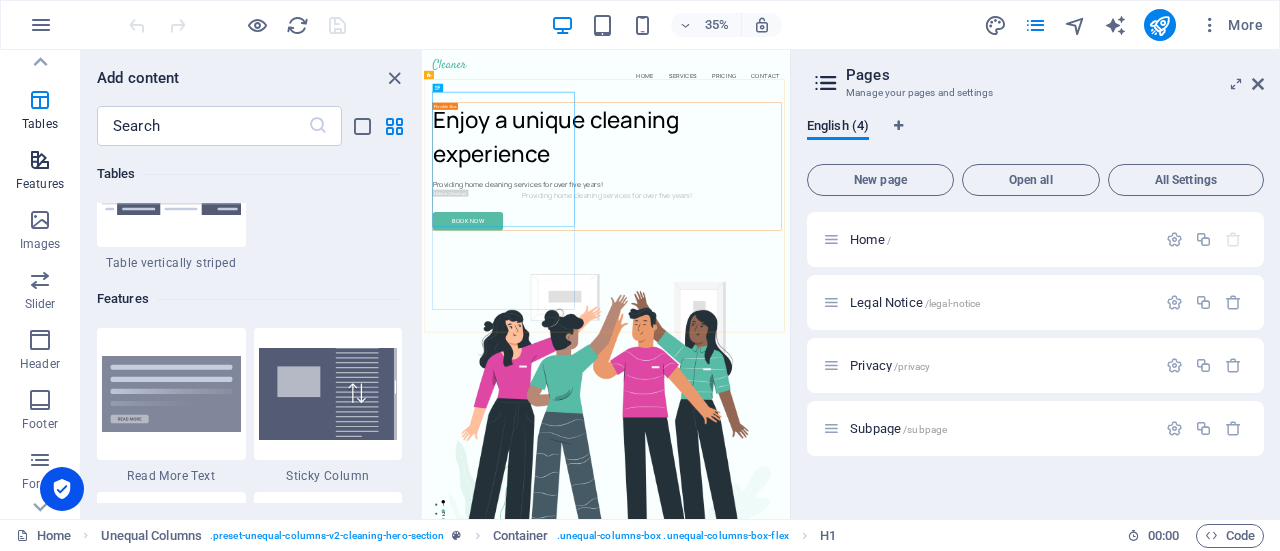 scroll, scrollTop: 7200, scrollLeft: 0, axis: vertical 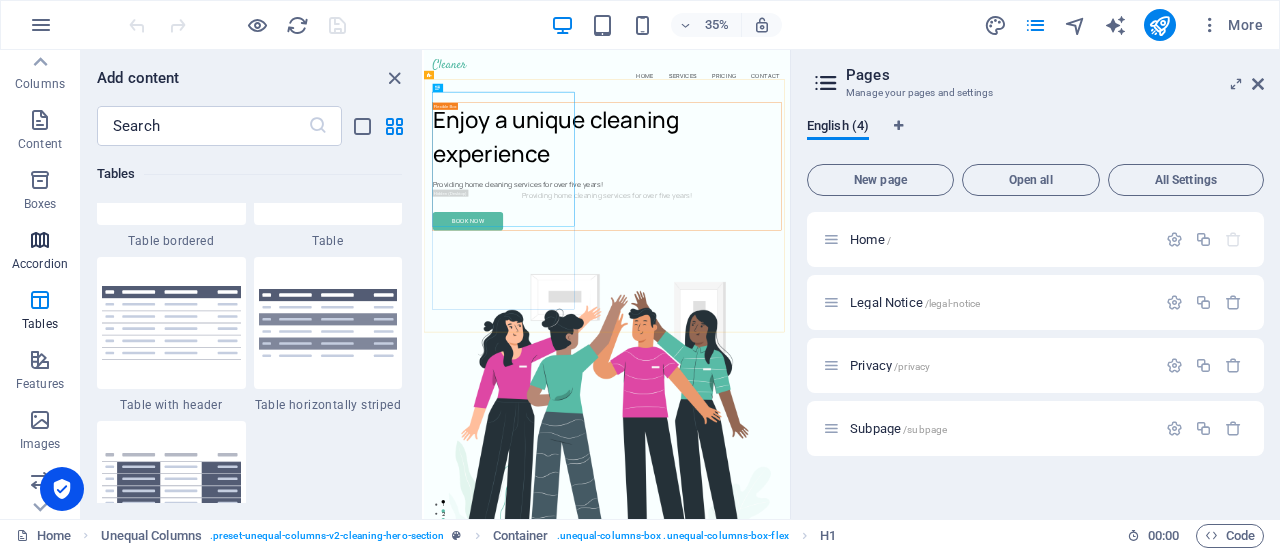 click on "Accordion" at bounding box center [40, 252] 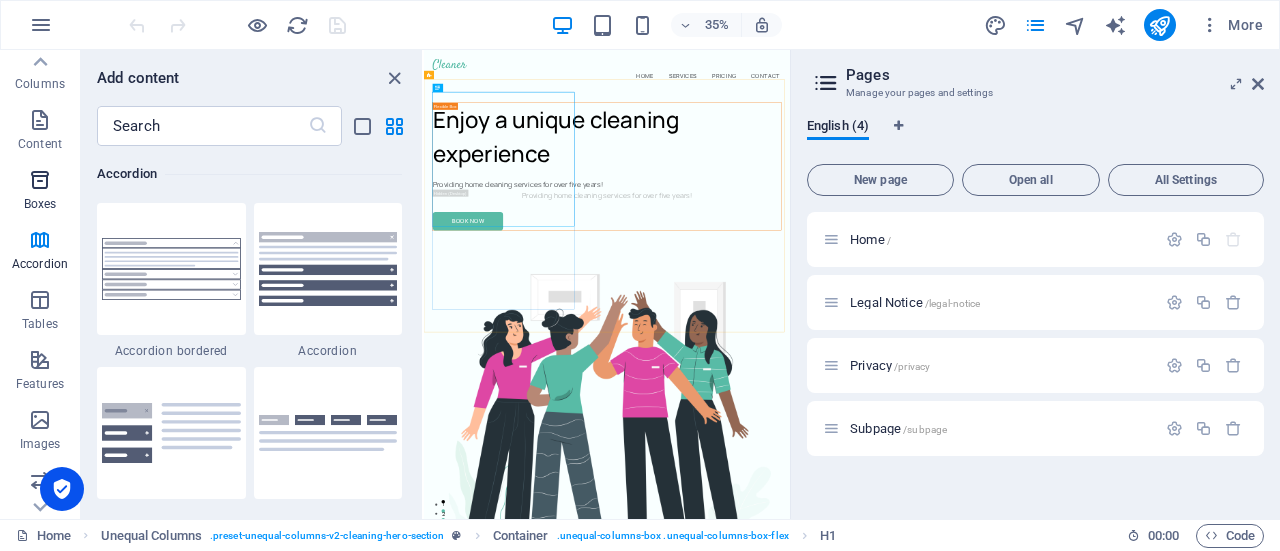 click at bounding box center [40, 180] 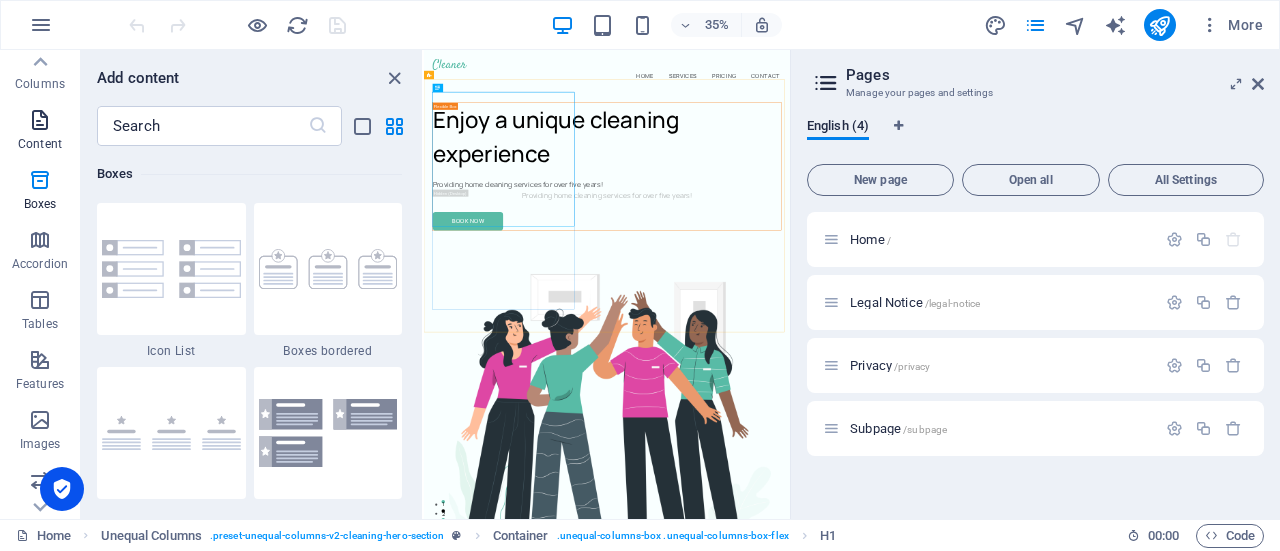 click on "Content" at bounding box center [40, 132] 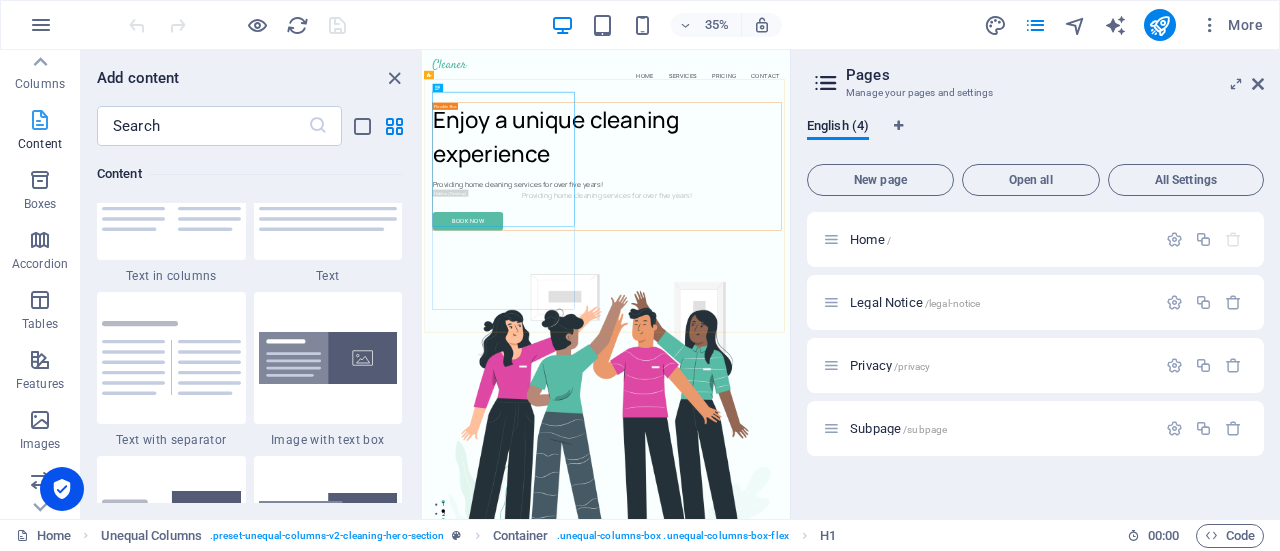 scroll, scrollTop: 3510, scrollLeft: 0, axis: vertical 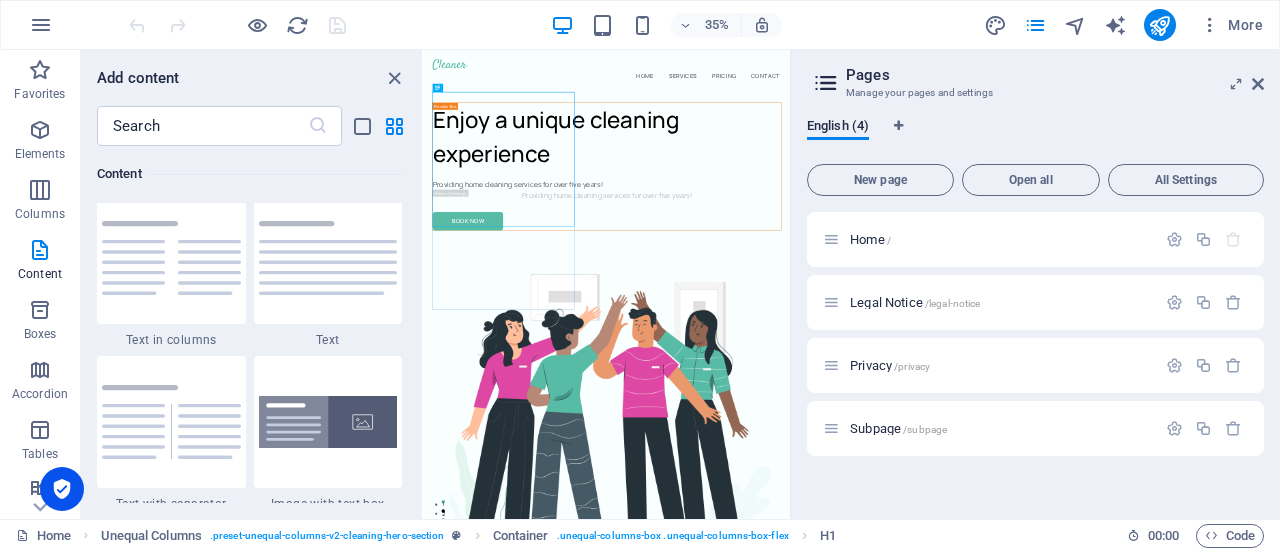 type 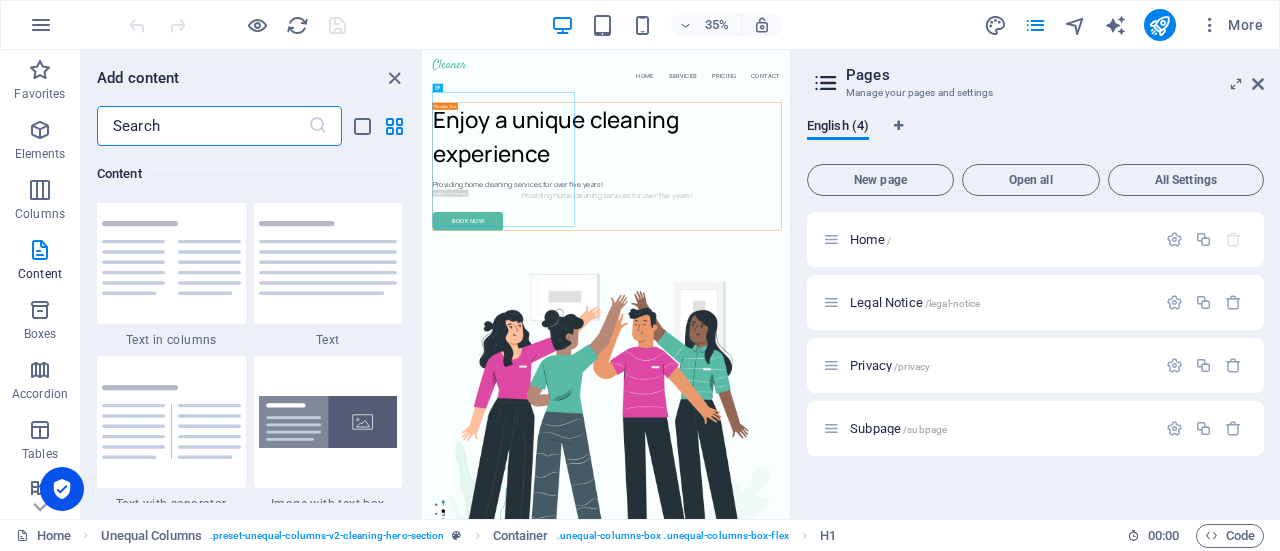 click at bounding box center (202, 126) 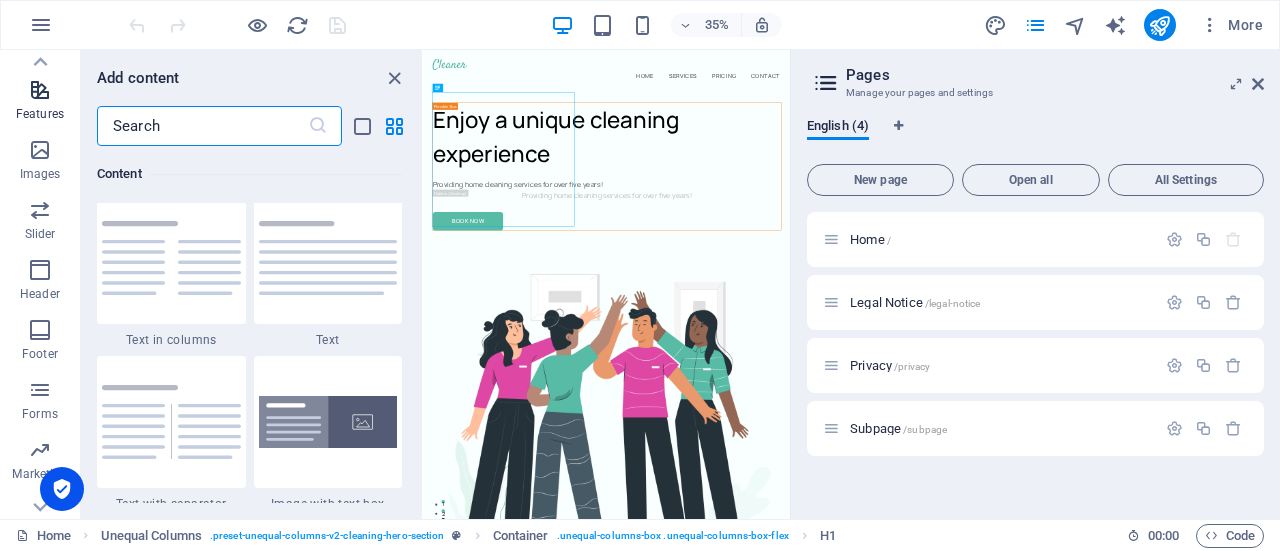 scroll, scrollTop: 430, scrollLeft: 0, axis: vertical 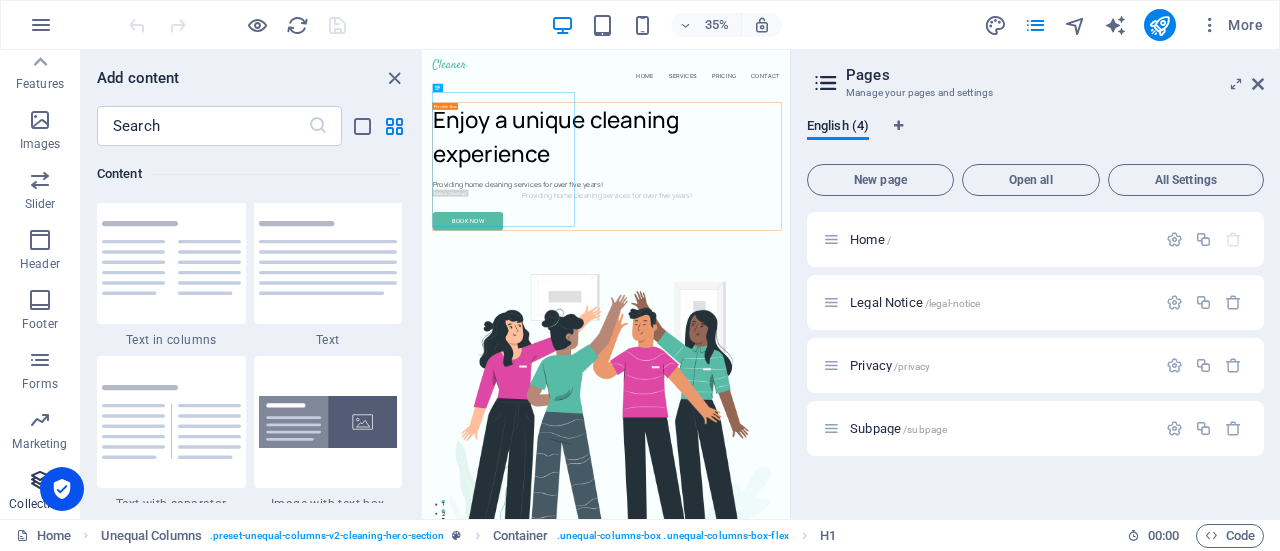 click on "Collections" at bounding box center (40, 492) 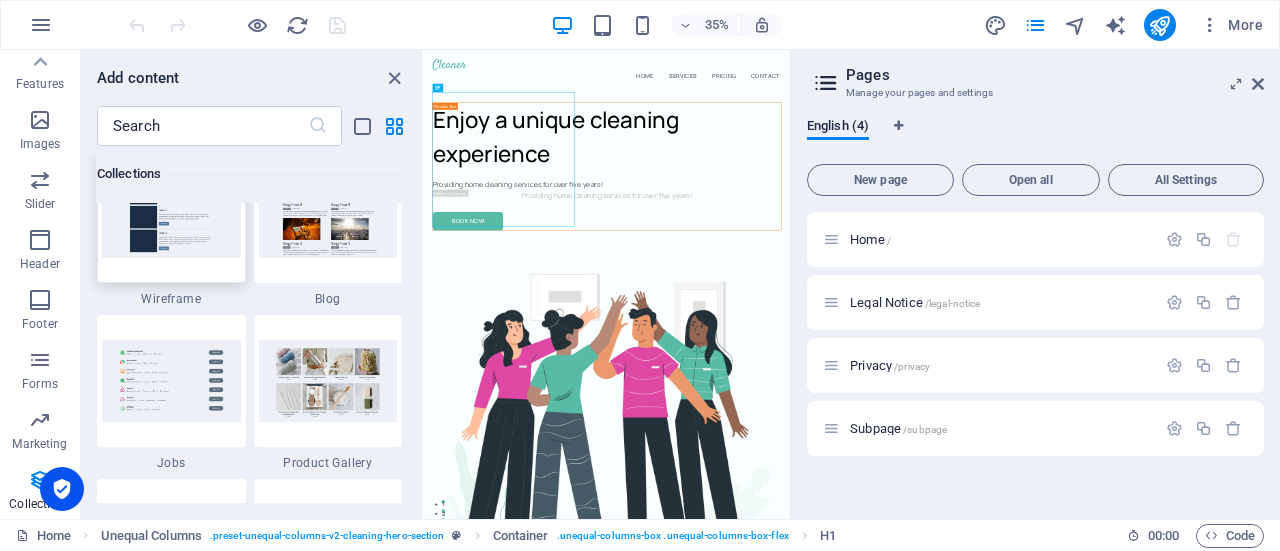 scroll, scrollTop: 18342, scrollLeft: 0, axis: vertical 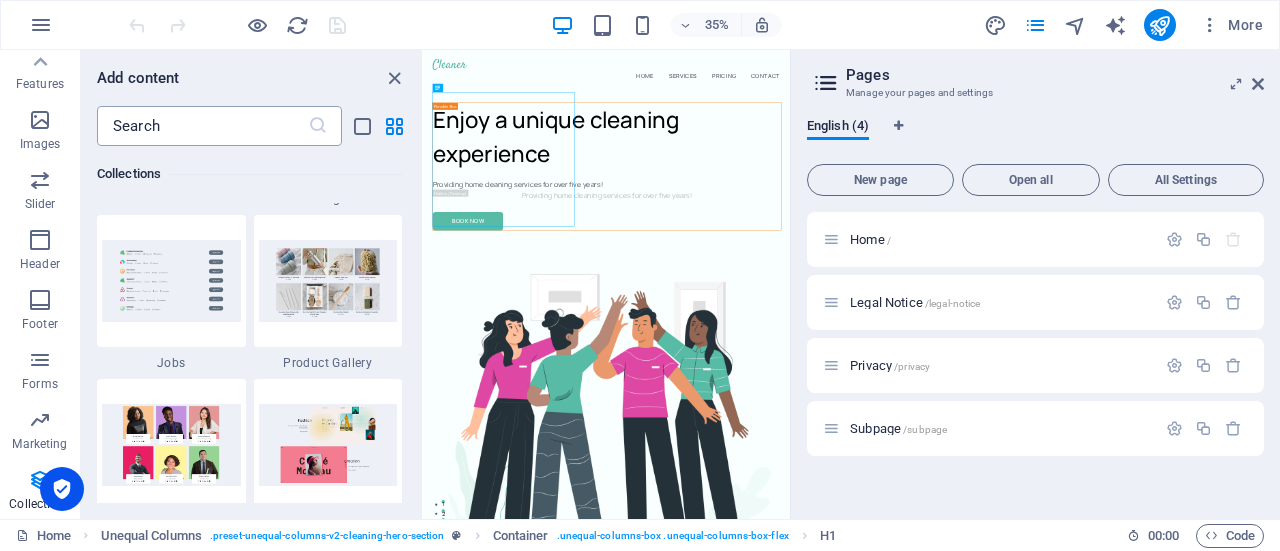 click at bounding box center (202, 126) 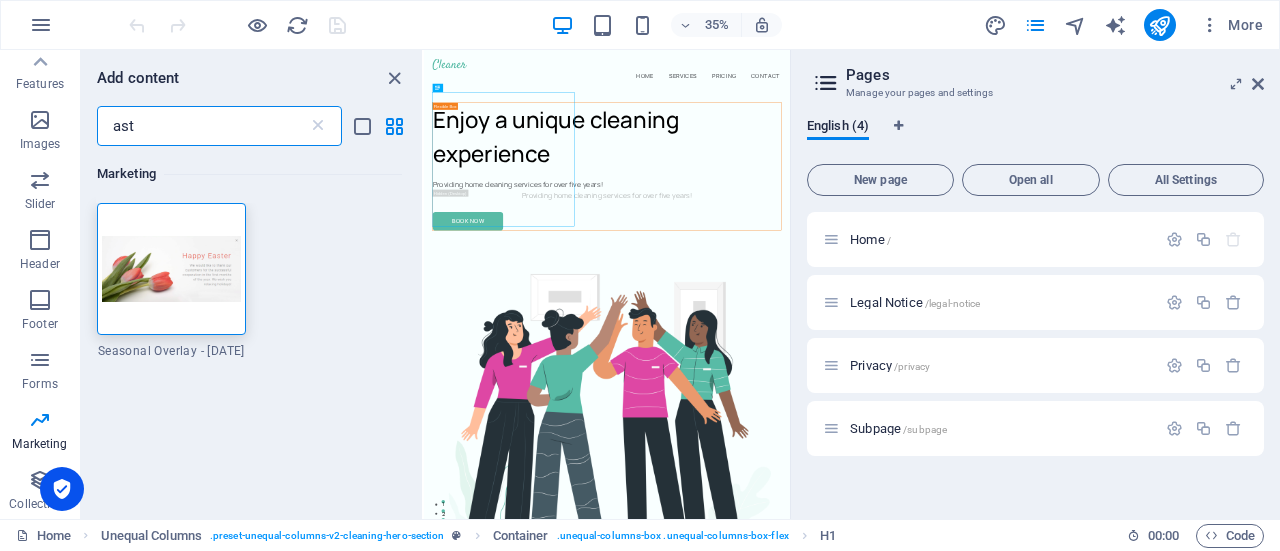scroll, scrollTop: 0, scrollLeft: 0, axis: both 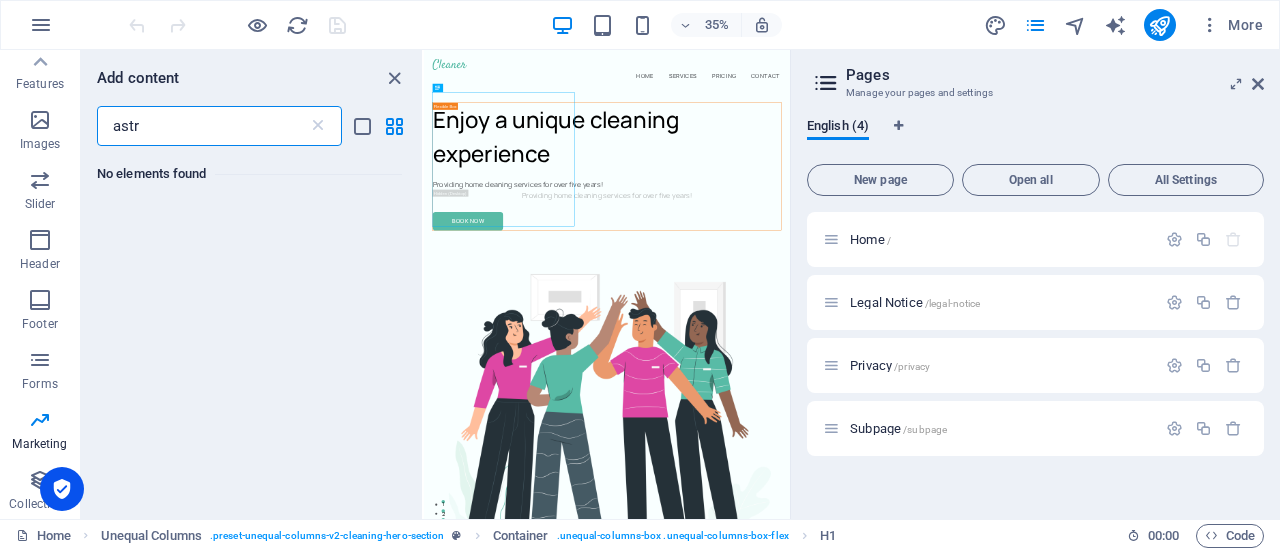 type on "astra" 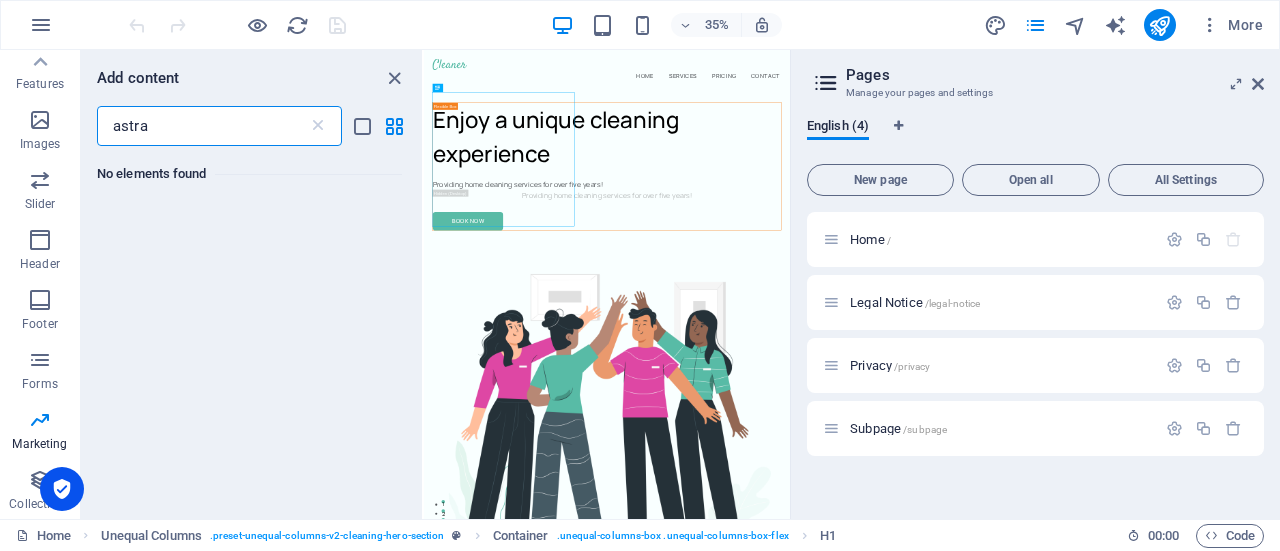 type 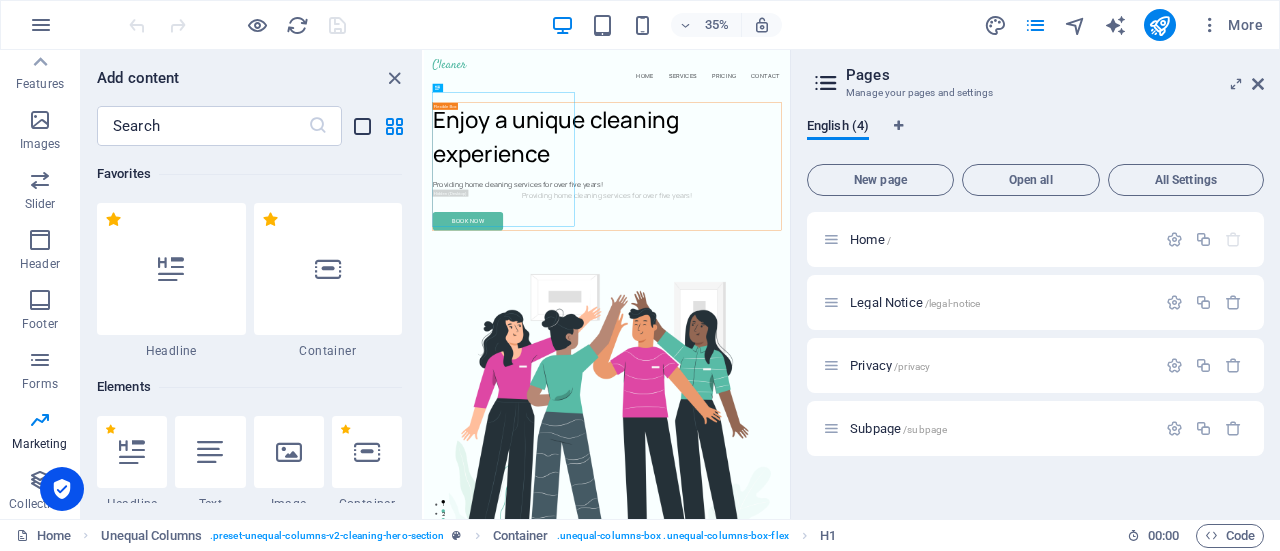 click at bounding box center [362, 126] 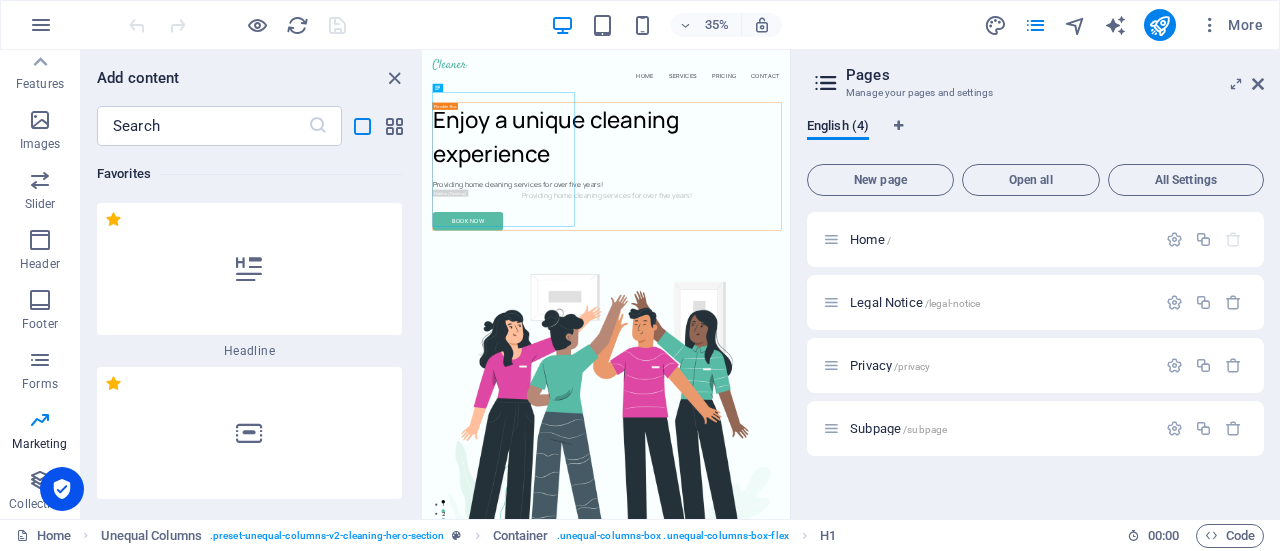 click on "​" at bounding box center [251, 126] 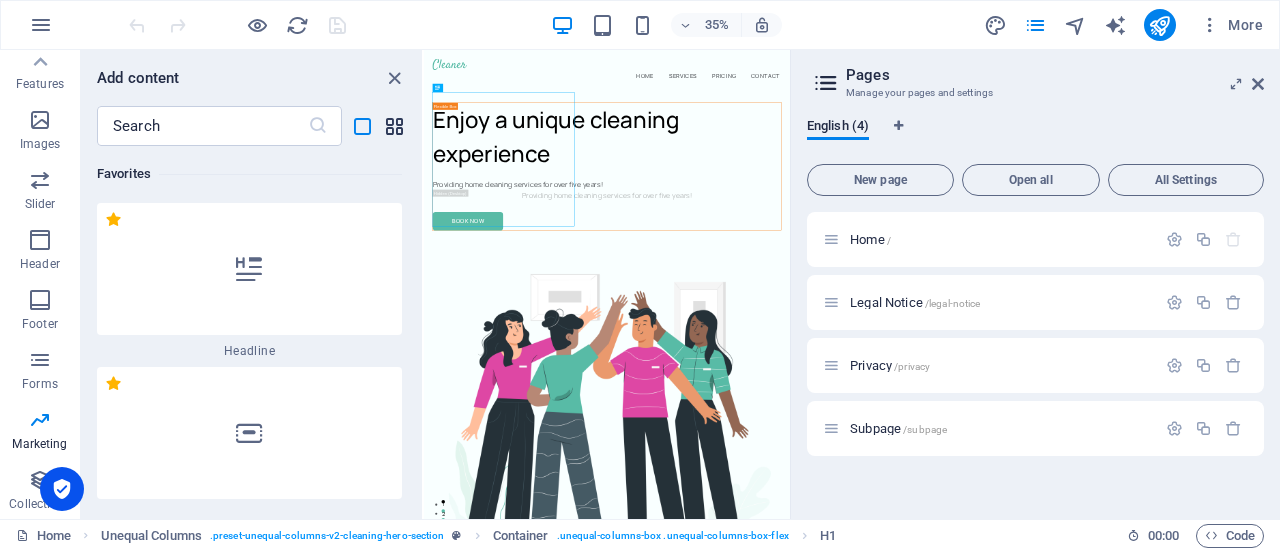 click at bounding box center (394, 126) 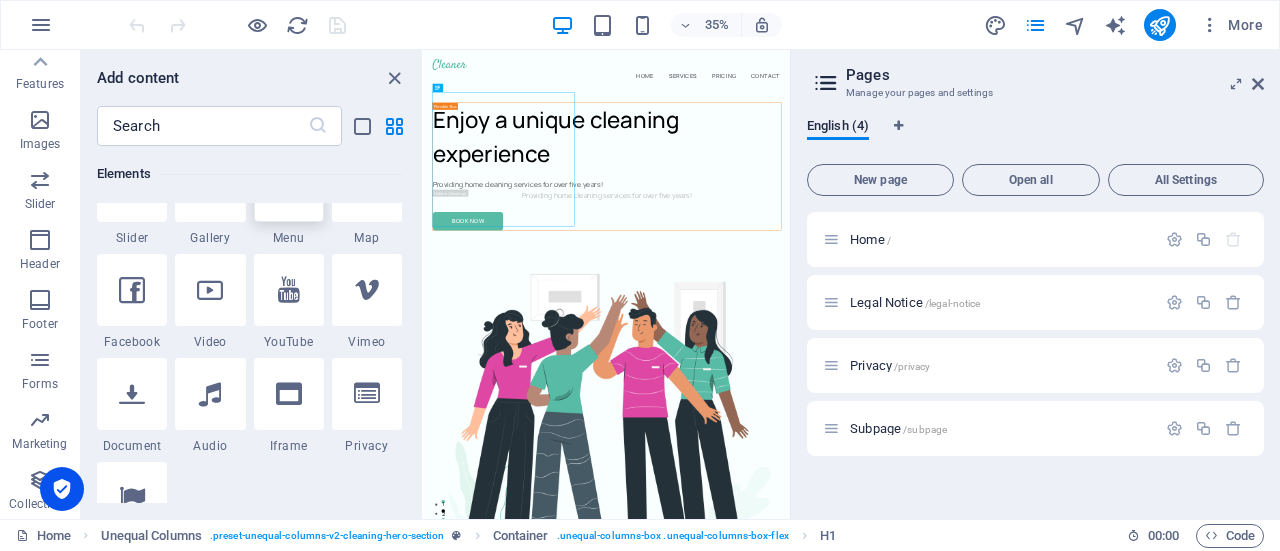 scroll, scrollTop: 600, scrollLeft: 0, axis: vertical 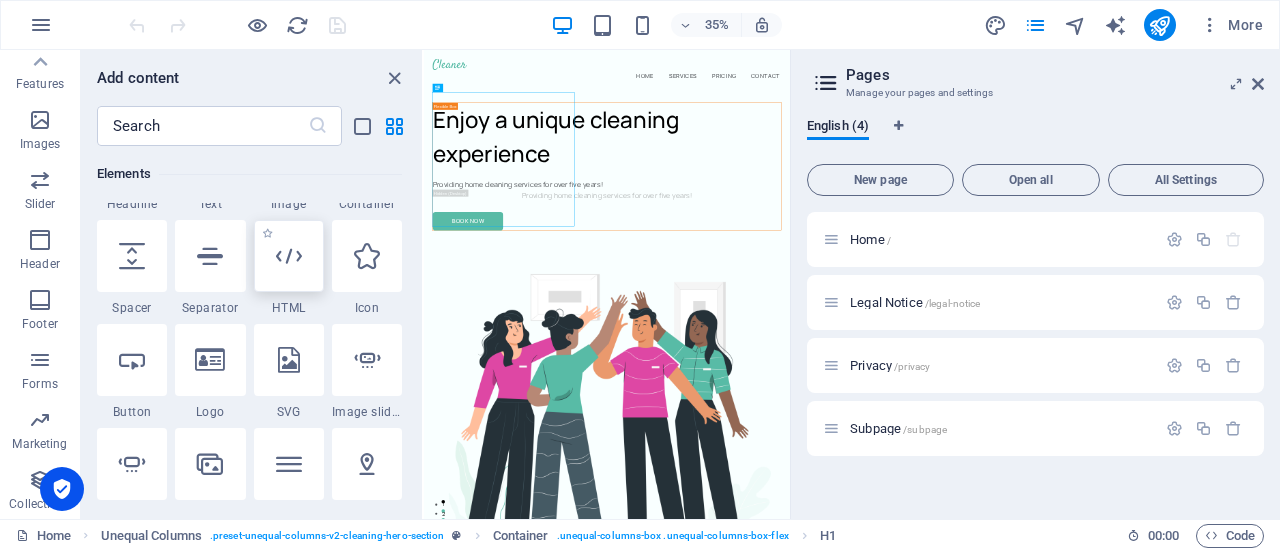 click at bounding box center [289, 256] 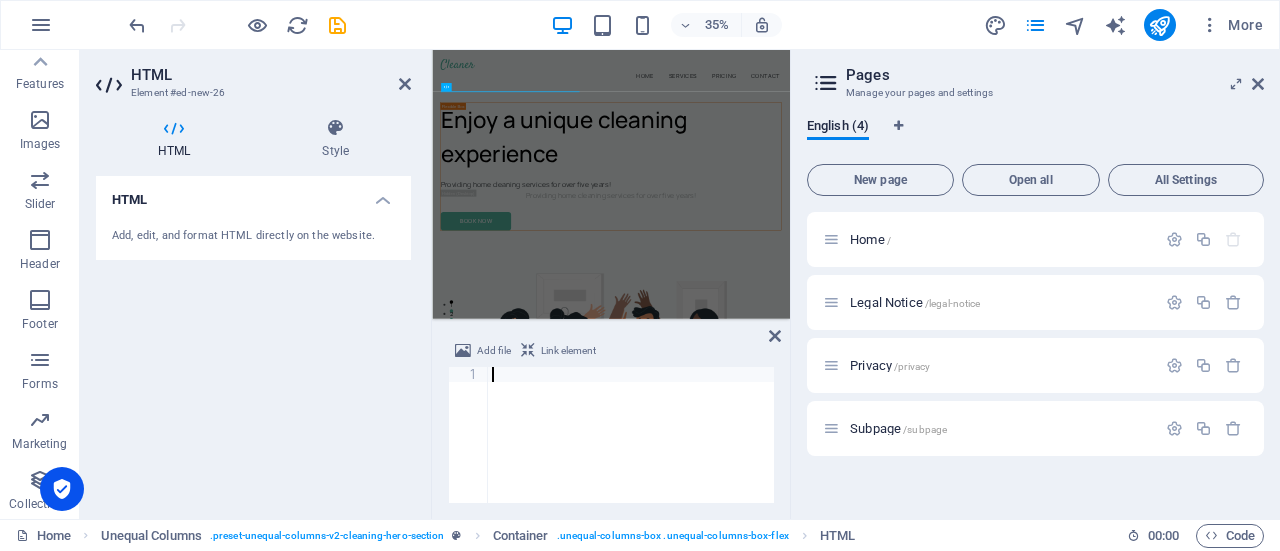 click at bounding box center (237, 25) 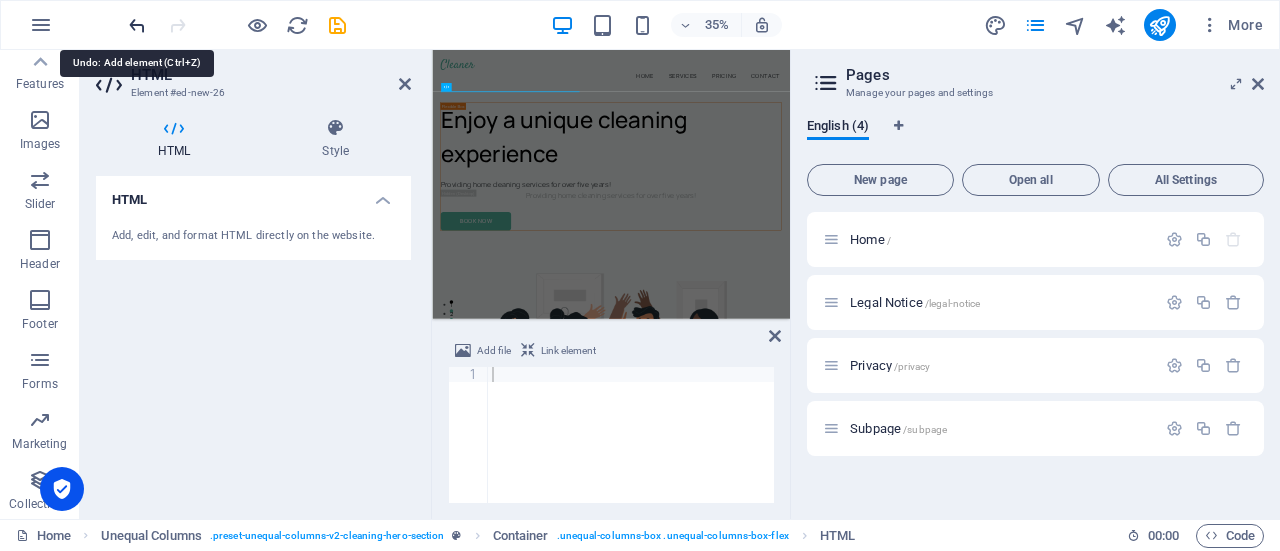click at bounding box center (137, 25) 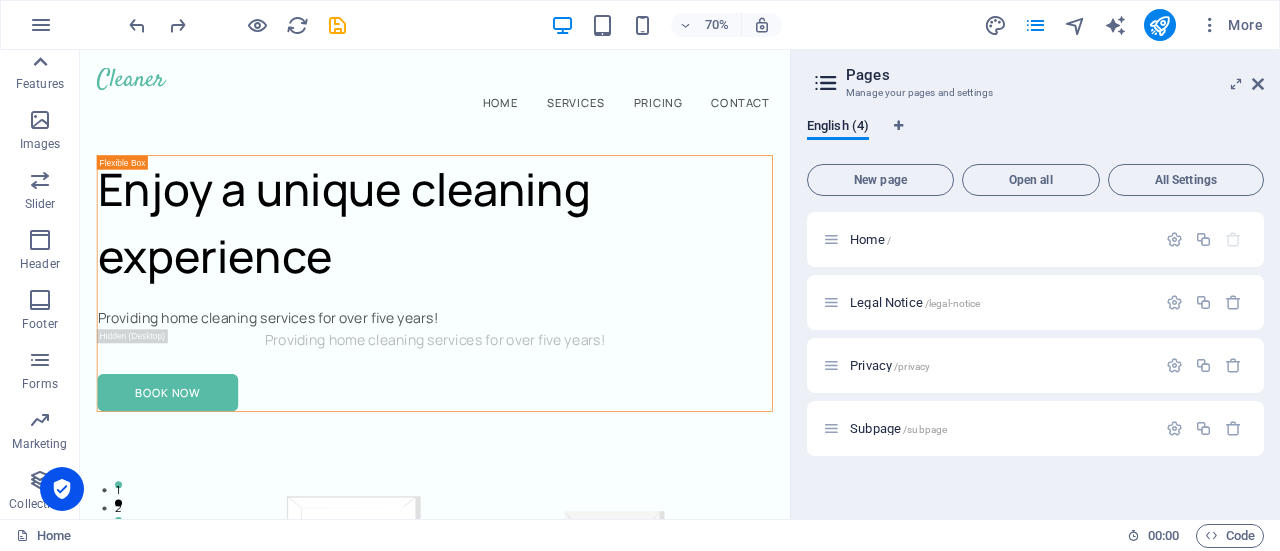 click 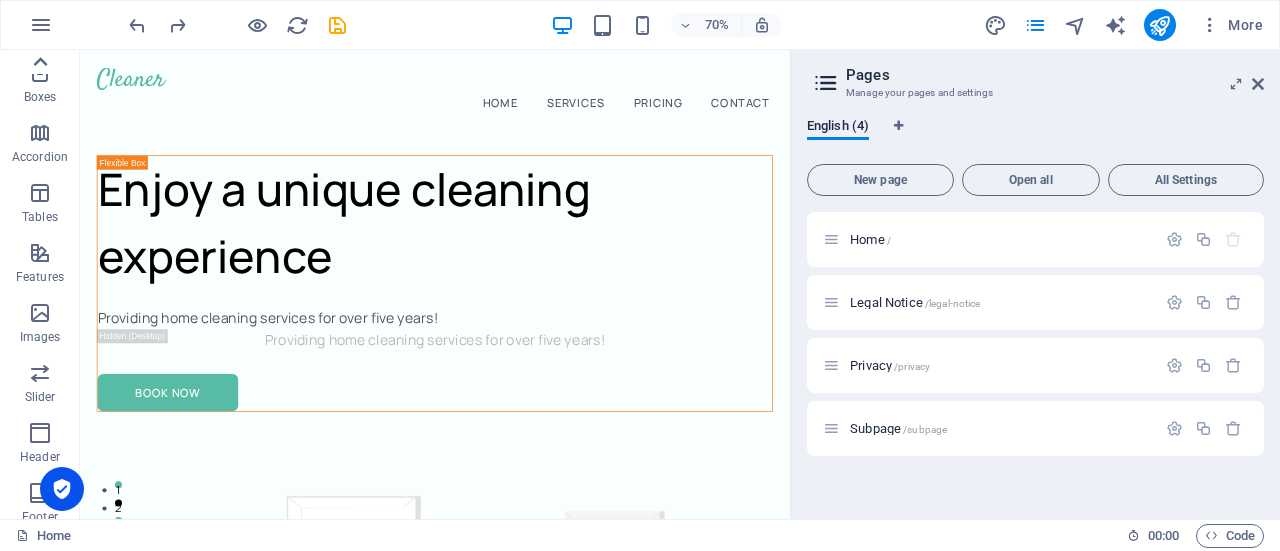 scroll, scrollTop: 0, scrollLeft: 0, axis: both 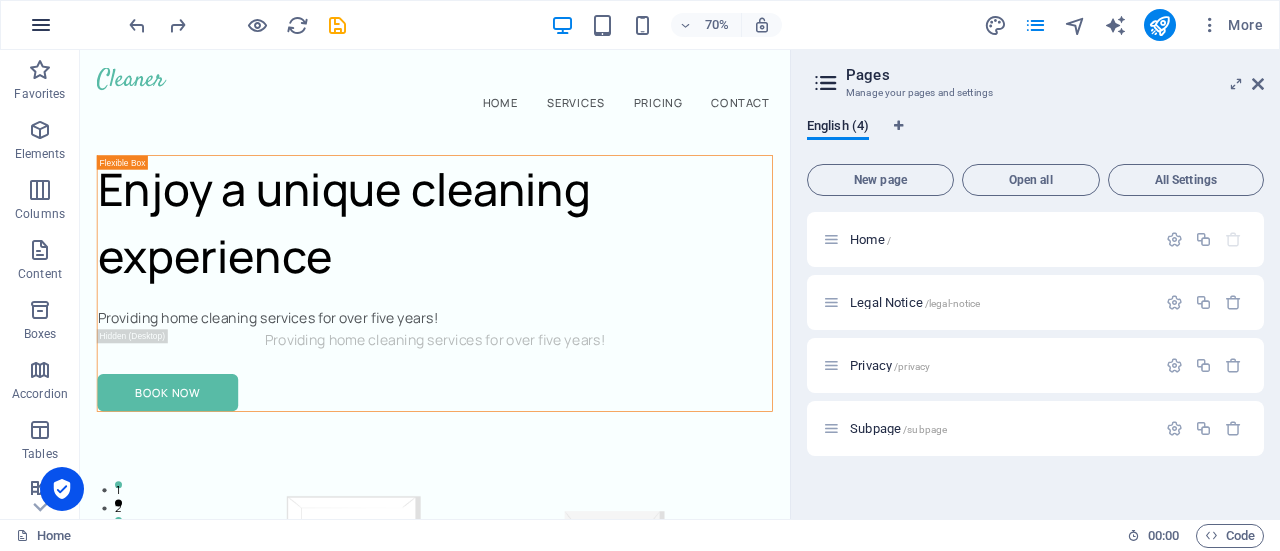 click at bounding box center [41, 25] 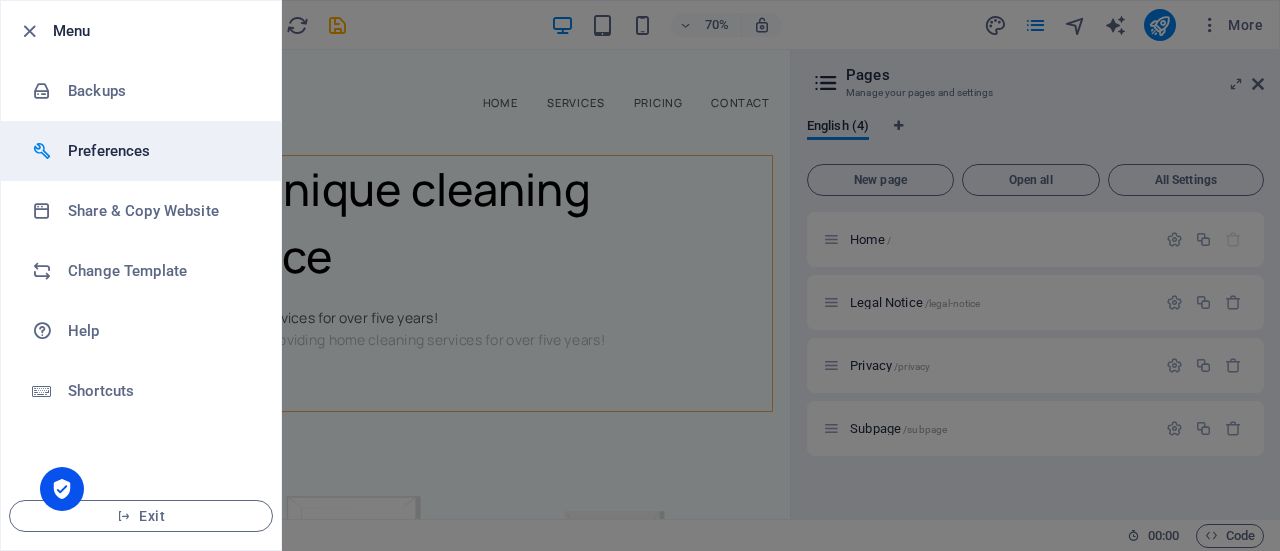click on "Preferences" at bounding box center [141, 151] 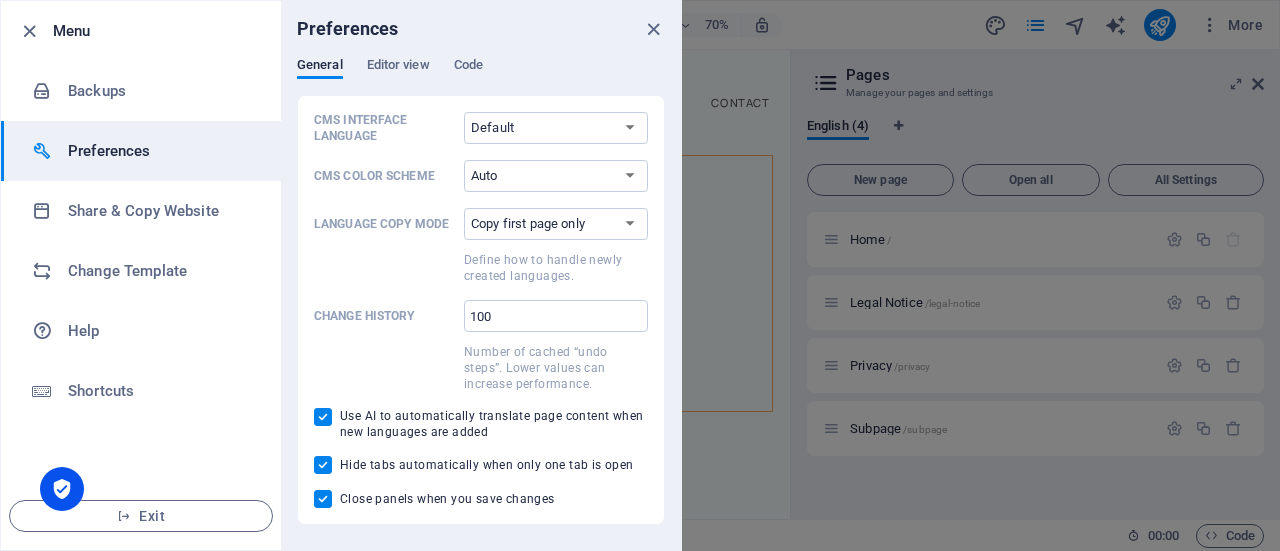 drag, startPoint x: 205, startPoint y: 173, endPoint x: 173, endPoint y: 149, distance: 40 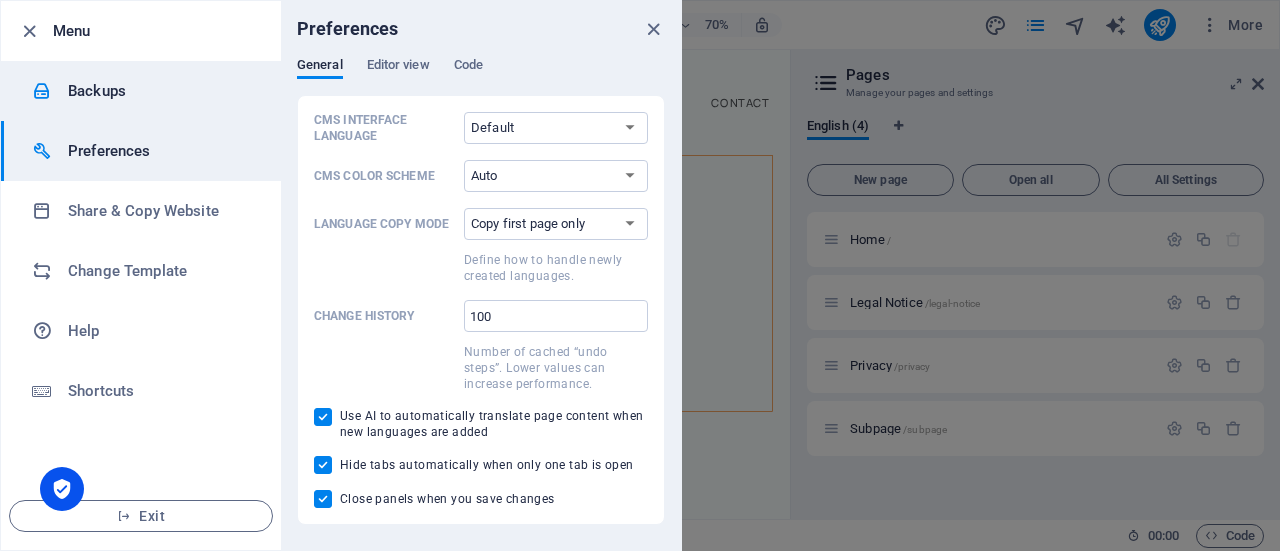 click on "Backups" at bounding box center (160, 91) 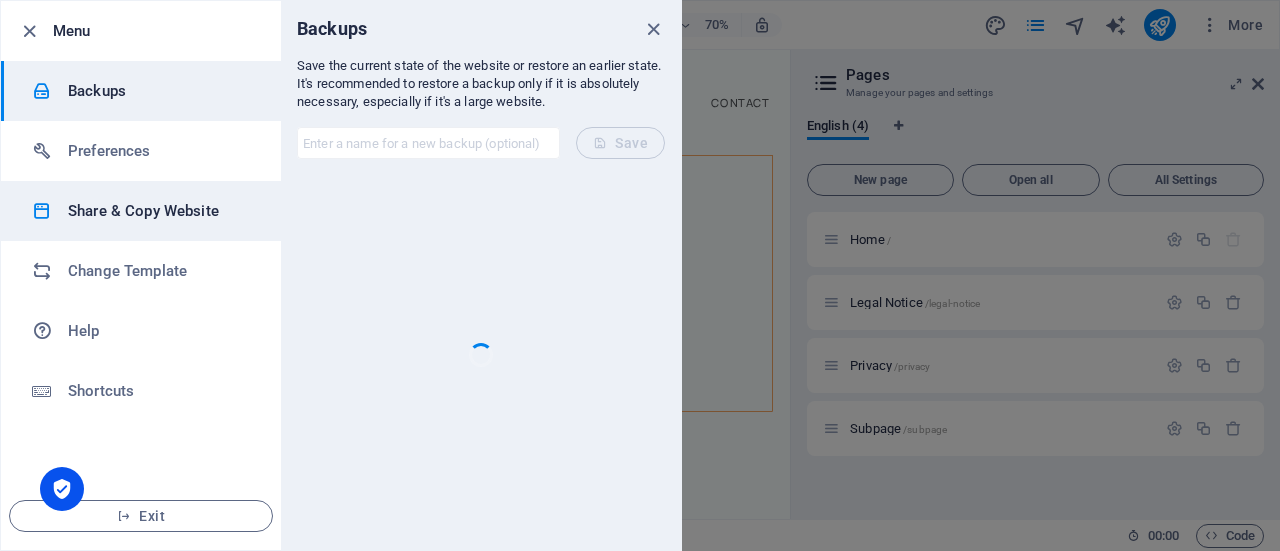 click on "Share & Copy Website" at bounding box center [141, 211] 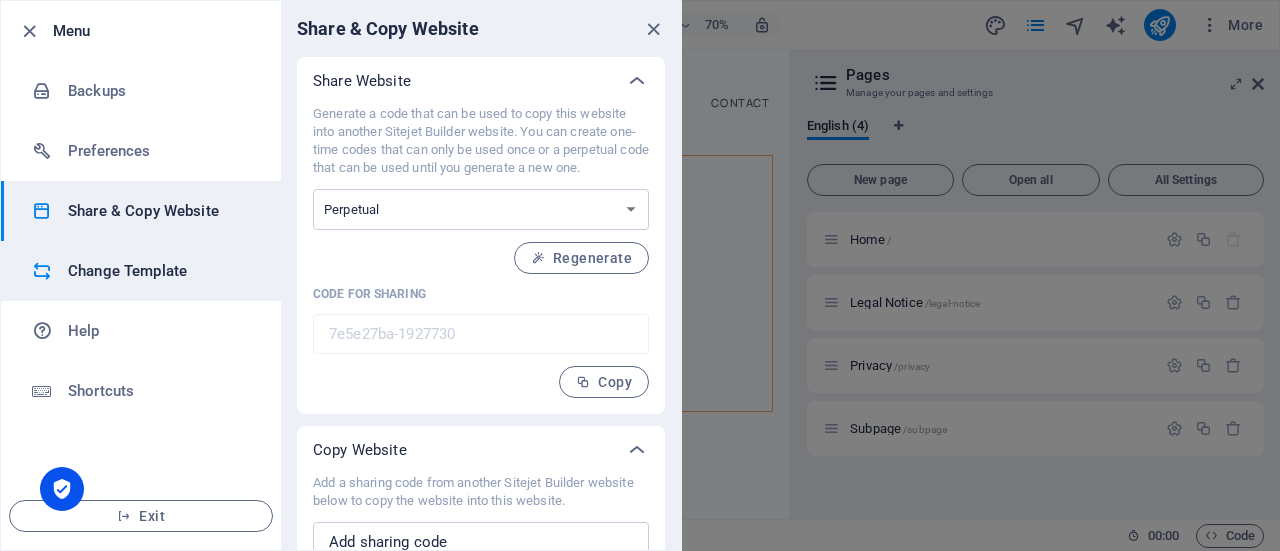 click on "Change Template" at bounding box center [141, 271] 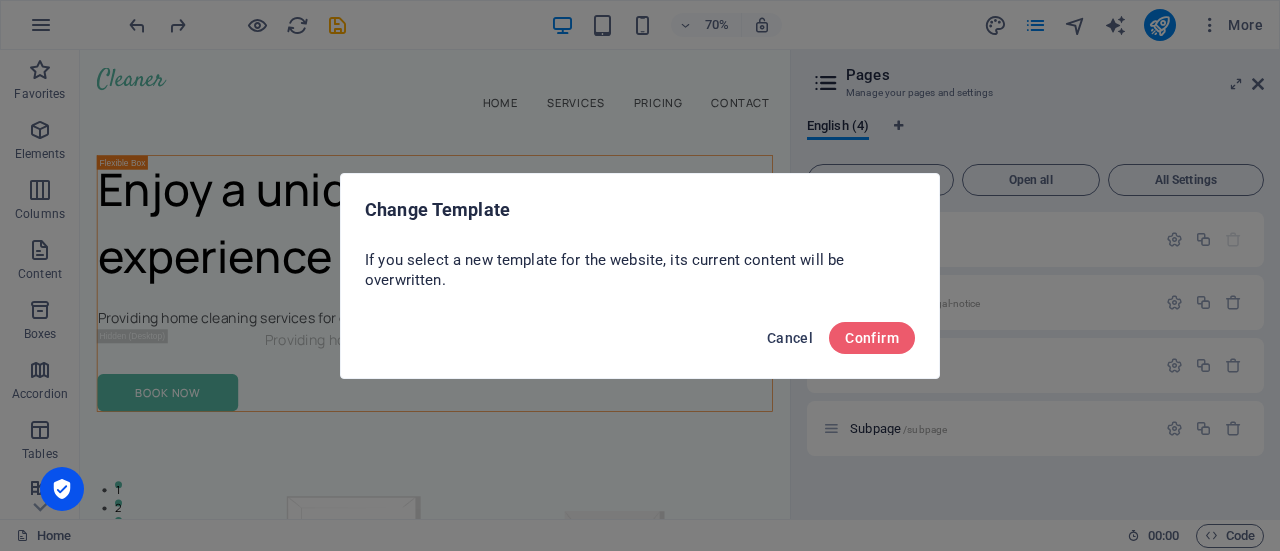 click on "Cancel" at bounding box center (790, 338) 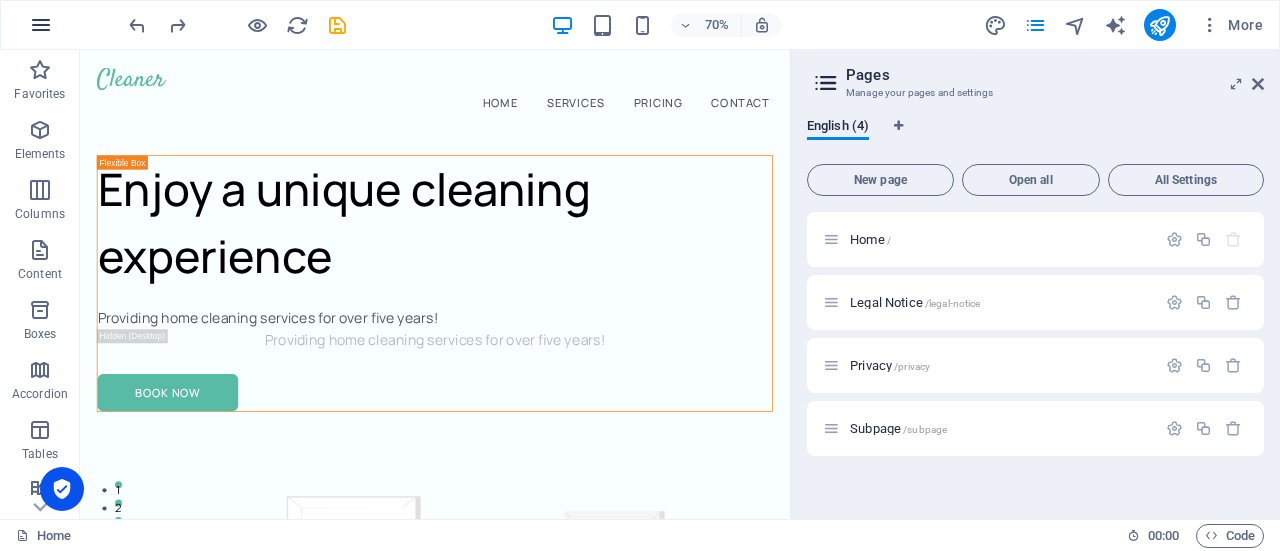 click at bounding box center (41, 25) 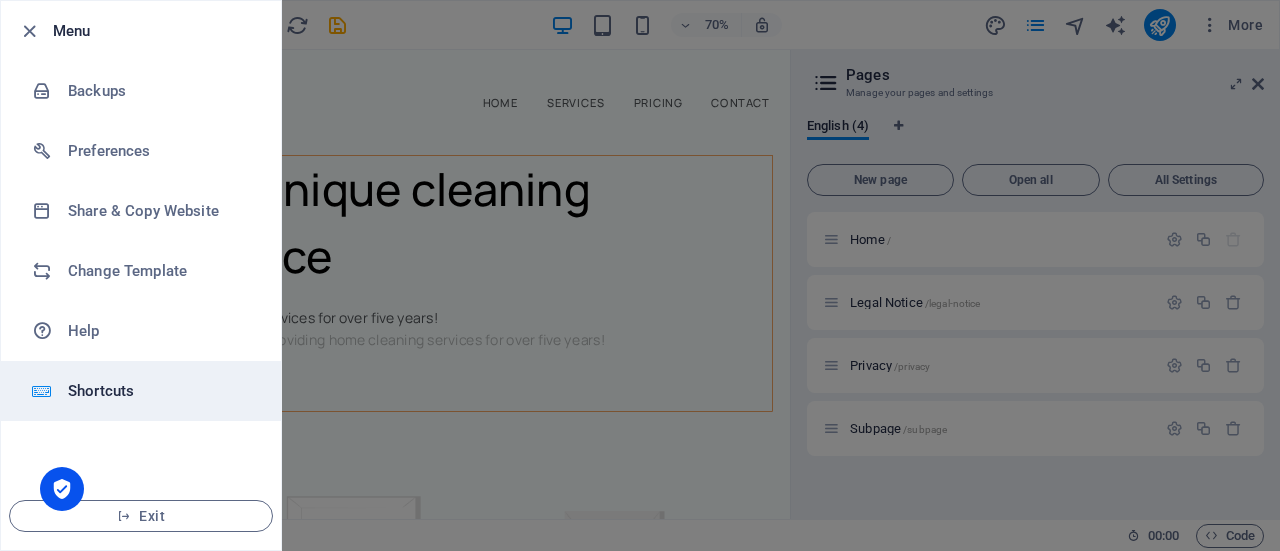 click on "Shortcuts" at bounding box center [160, 391] 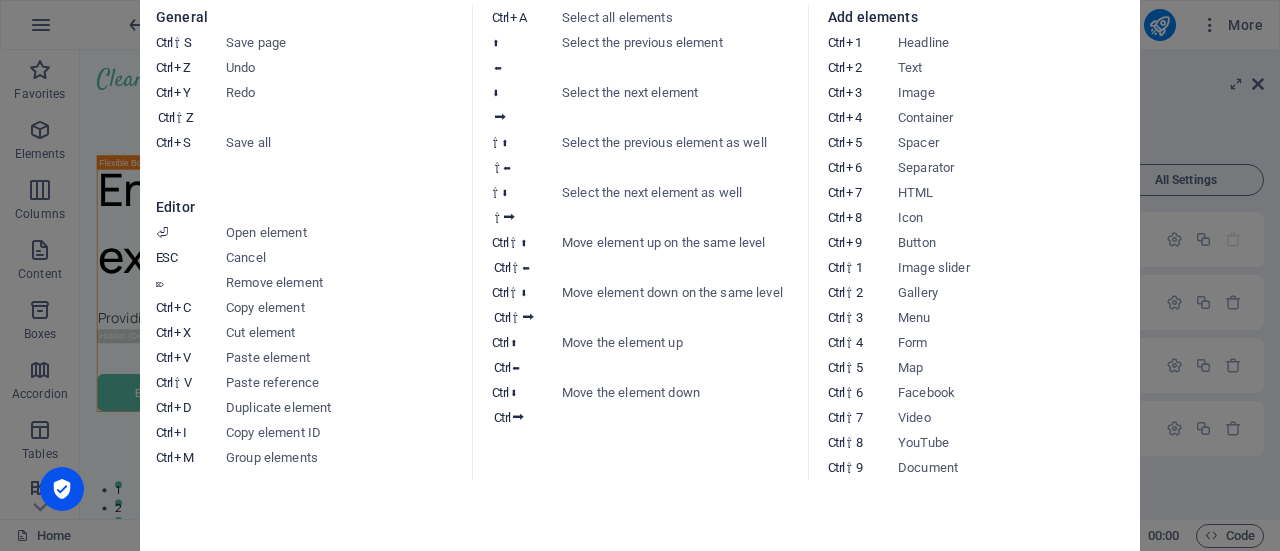 click on "Keyboard cheatsheet General Ctrl ⇧ S Save page Ctrl Z Undo Ctrl Y Ctrl ⇧ Z Redo Ctrl S Save all Editor ⏎ Open element ESC Cancel ⌦ Remove element Ctrl C Copy element Ctrl X Cut element Ctrl V Paste element Ctrl ⇧ V Paste reference Ctrl D Duplicate element Ctrl I Copy element ID Ctrl M Group elements Ctrl A Select all elements ⬆ ⬅ Select the previous element ⬇ ⮕ Select the next element ⇧ ⬆ ⇧ ⬅ Select the previous element as well ⇧ ⬇ ⇧ ⮕ Select the next element as well Ctrl ⇧ ⬆ Ctrl ⇧ ⬅ Move element up on the same level Ctrl ⇧ ⬇ Ctrl ⇧ ⮕ Move element down on the same level Ctrl ⬆ Ctrl ⬅ Move the element up Ctrl ⬇ Ctrl ⮕ Move the element down Add elements Ctrl 1 Headline Ctrl 2 Text Ctrl 3 Image Ctrl 4 Container Ctrl 5 Spacer Ctrl 6 Separator Ctrl 7 HTML Ctrl 8 Icon Ctrl 9 Button Ctrl ⇧ 1 Image slider Ctrl ⇧ 2 Gallery Ctrl ⇧ 3 Menu Ctrl ⇧ 4 Form Ctrl ⇧ 5 Map Ctrl ⇧ 6 Facebook Ctrl ⇧ 7 Video Ctrl ⇧ 8 YouTube Ctrl ⇧ 9 Document" at bounding box center [640, 275] 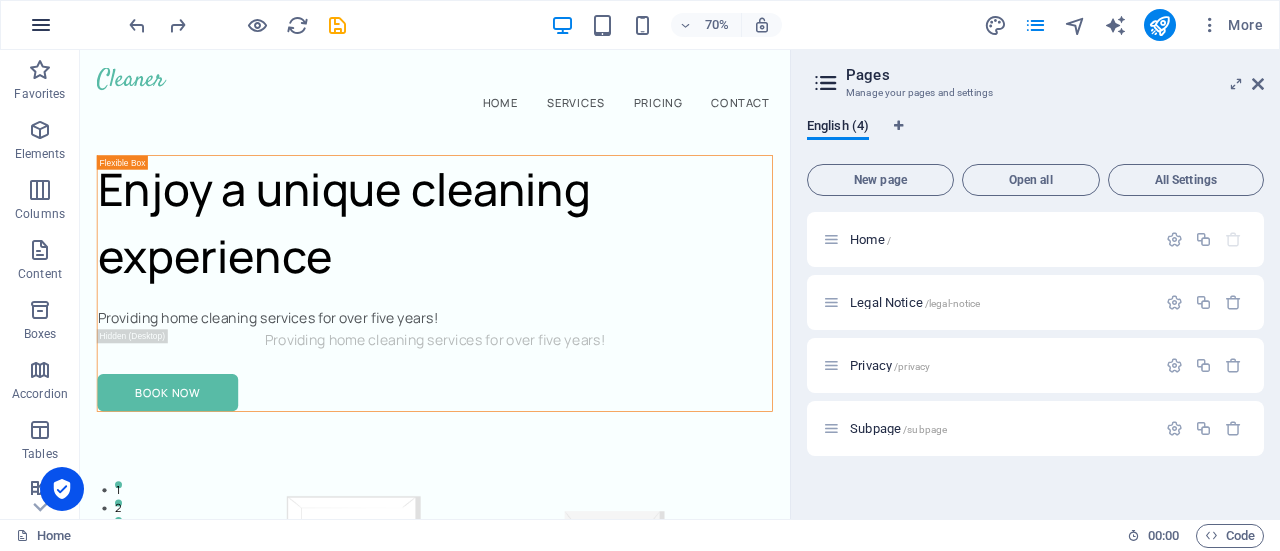click at bounding box center (41, 25) 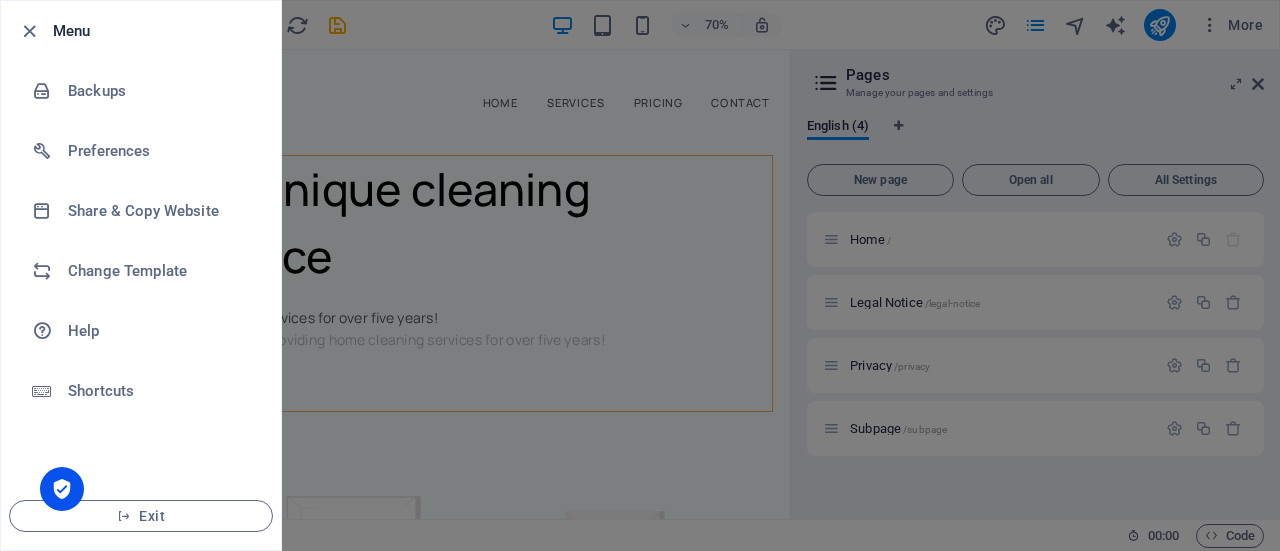click at bounding box center (640, 275) 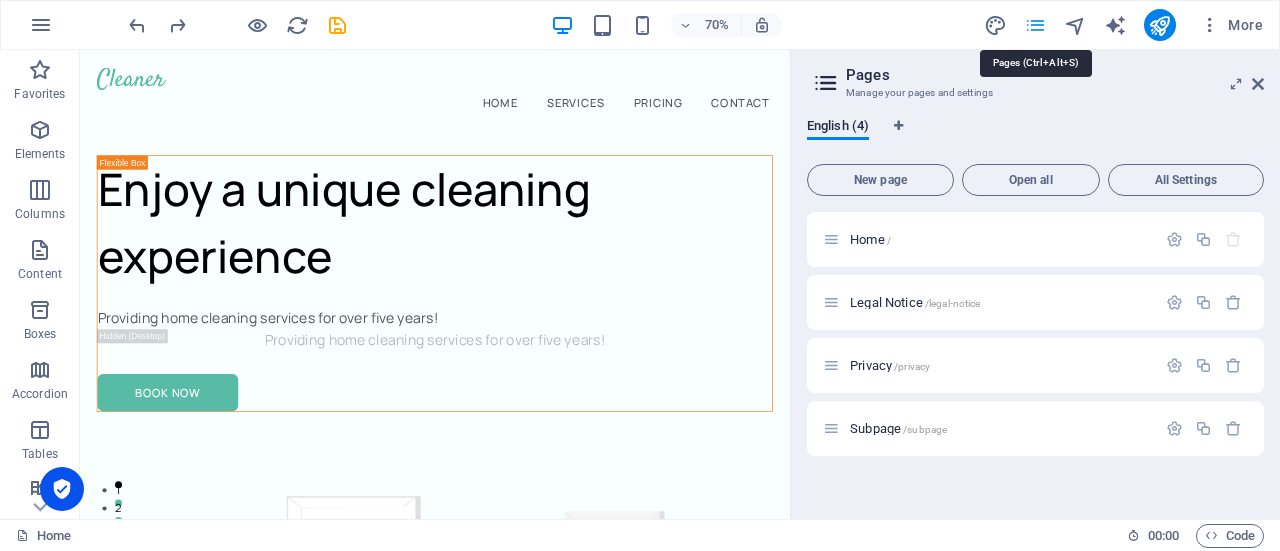 click at bounding box center [1035, 25] 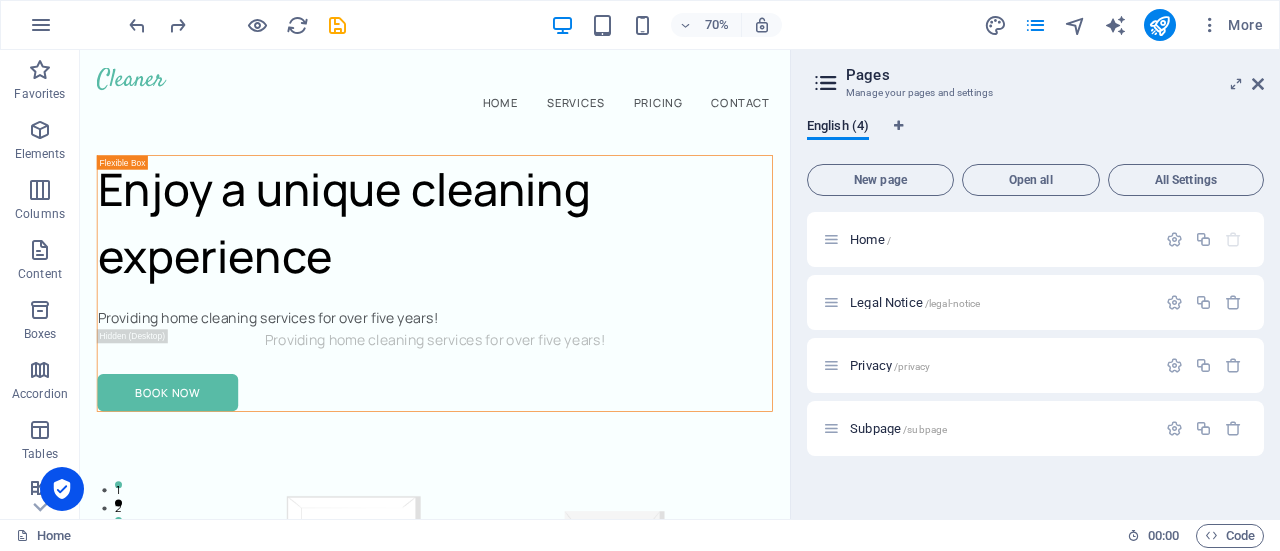 click on "Pages Manage your pages and settings English (4) New page Open all All Settings Home / Legal Notice /legal-notice Privacy /privacy Subpage /subpage" at bounding box center [1035, 284] 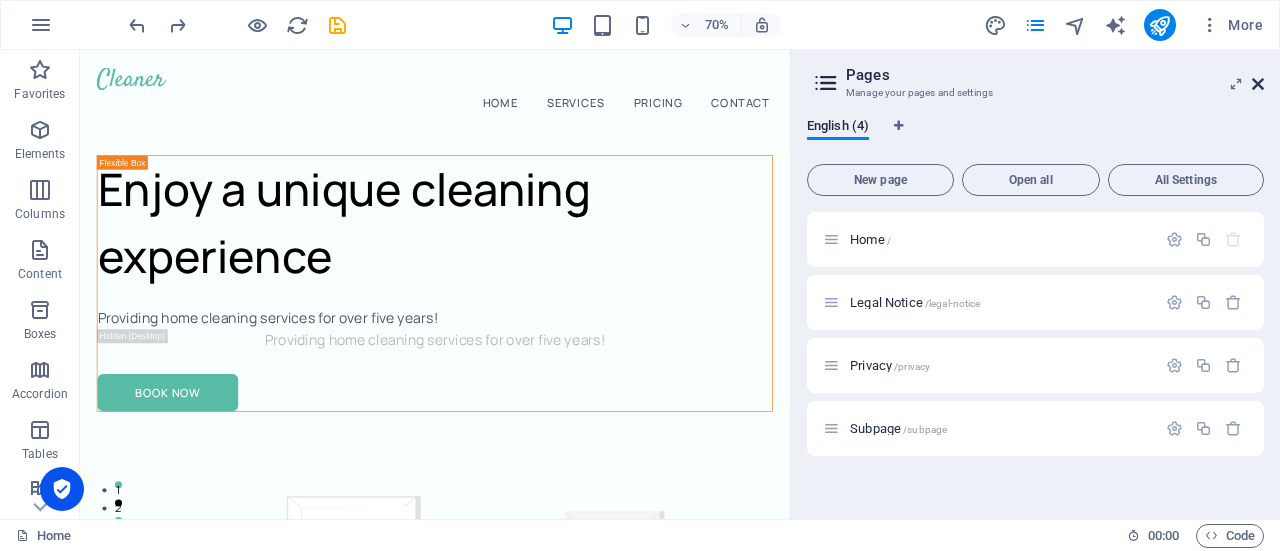 click at bounding box center (1258, 84) 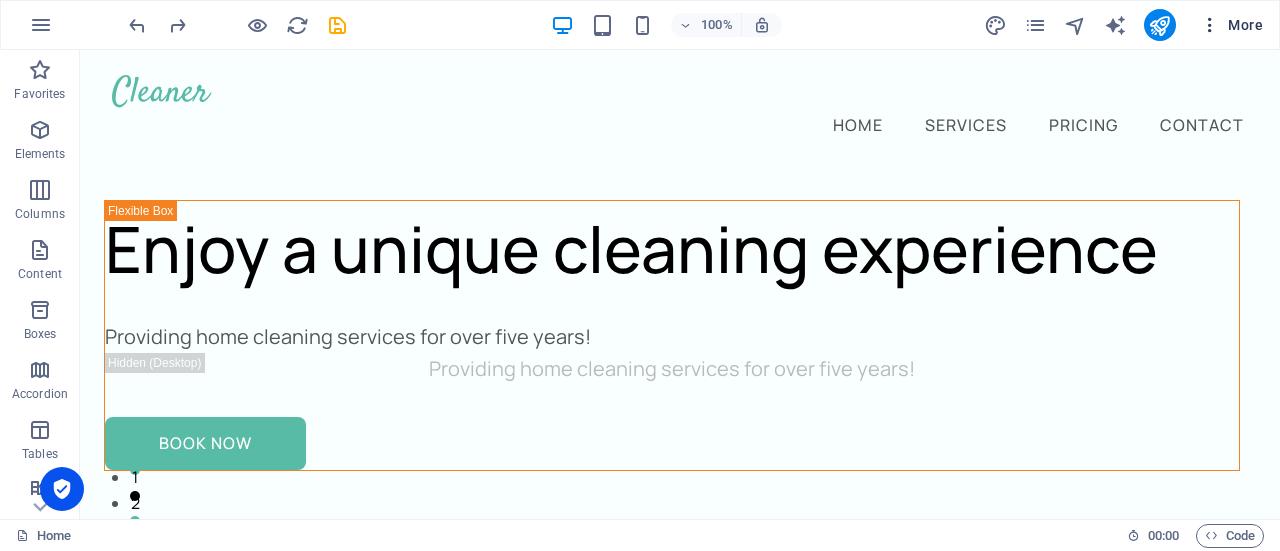 click on "More" at bounding box center (1231, 25) 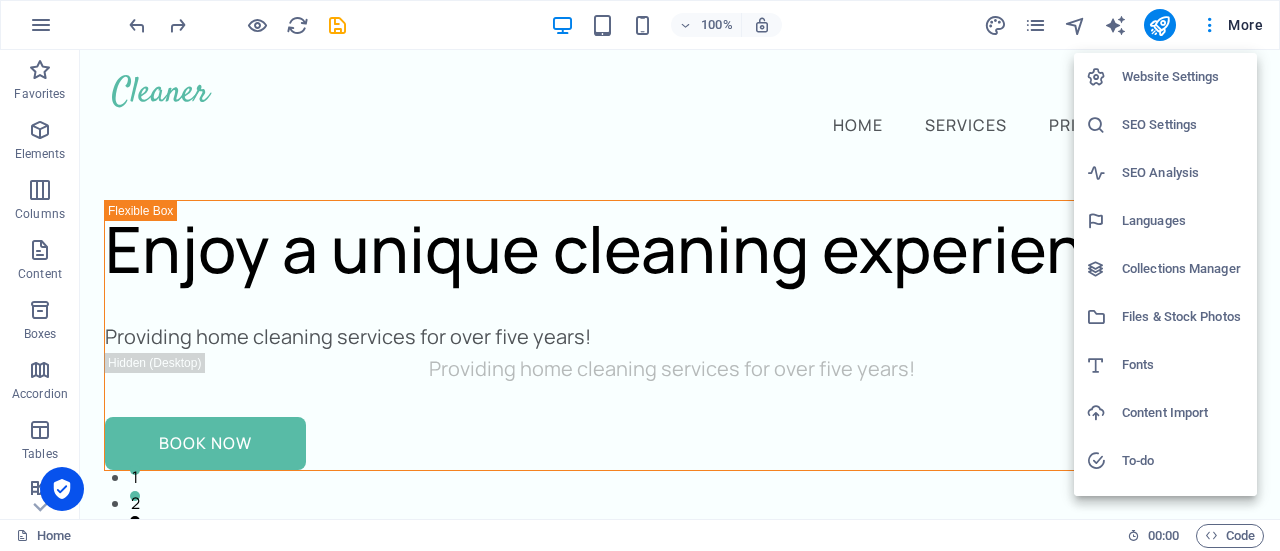 click on "Website Settings" at bounding box center [1183, 77] 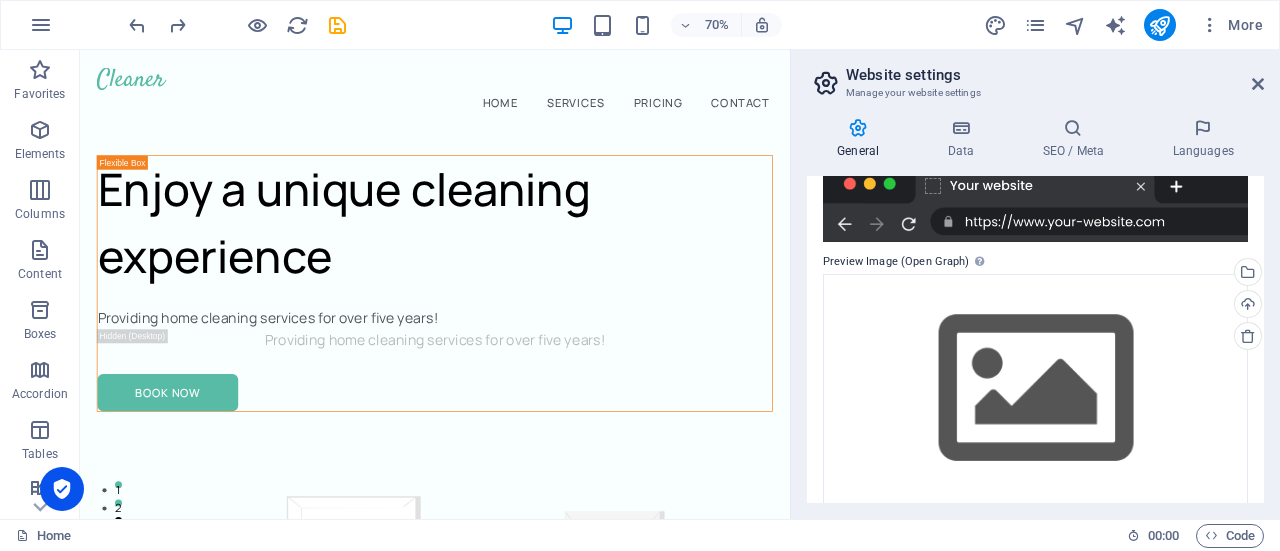 scroll, scrollTop: 354, scrollLeft: 0, axis: vertical 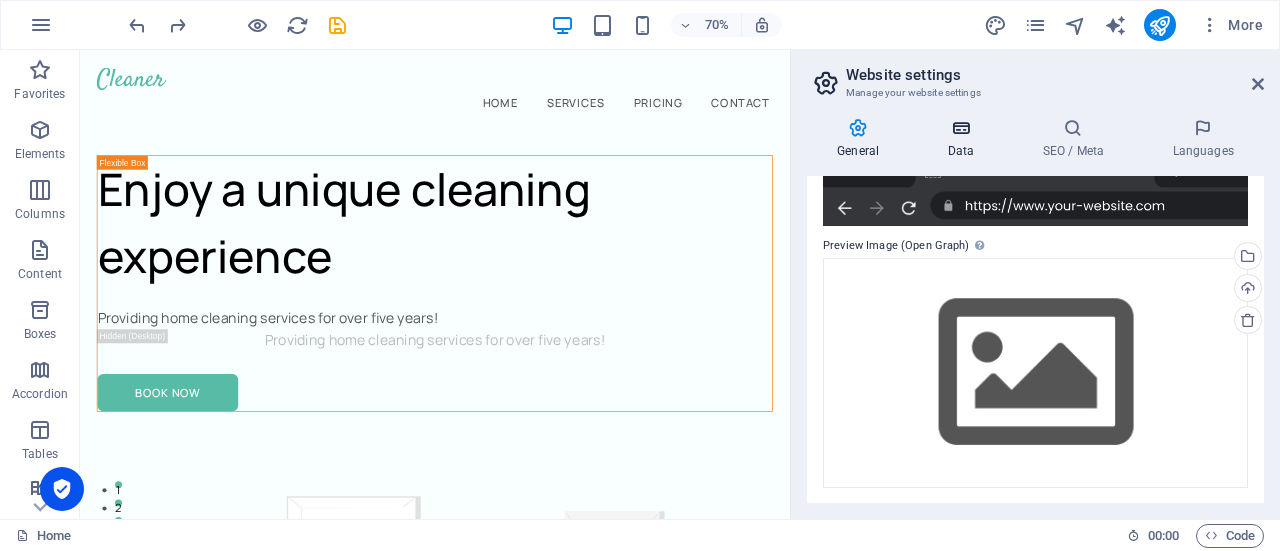 click at bounding box center [960, 128] 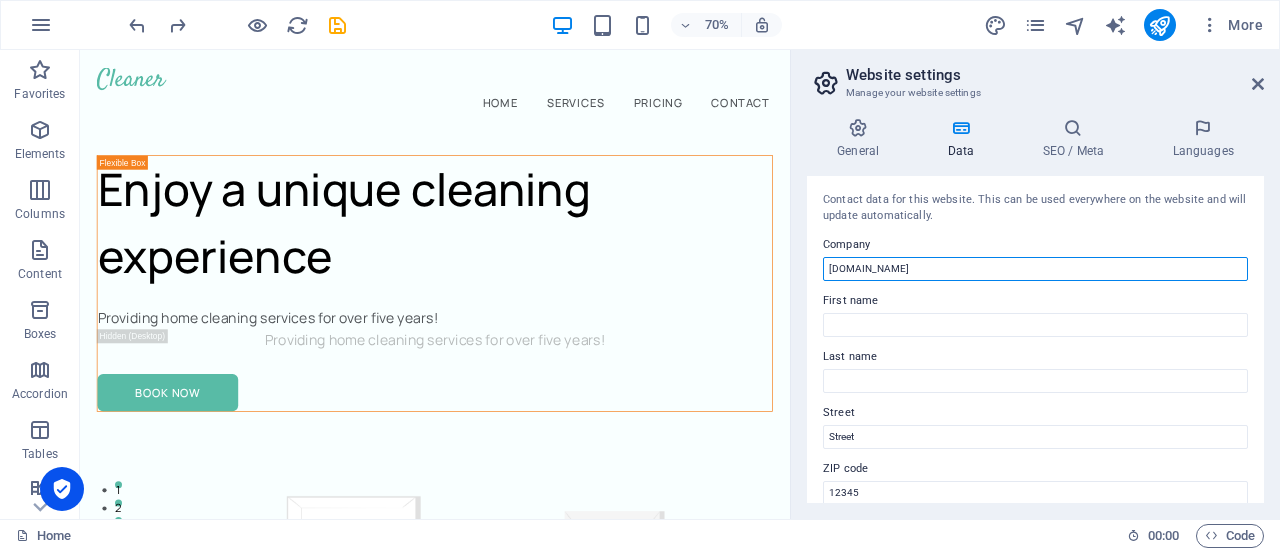 click on "[DOMAIN_NAME]" at bounding box center (1035, 269) 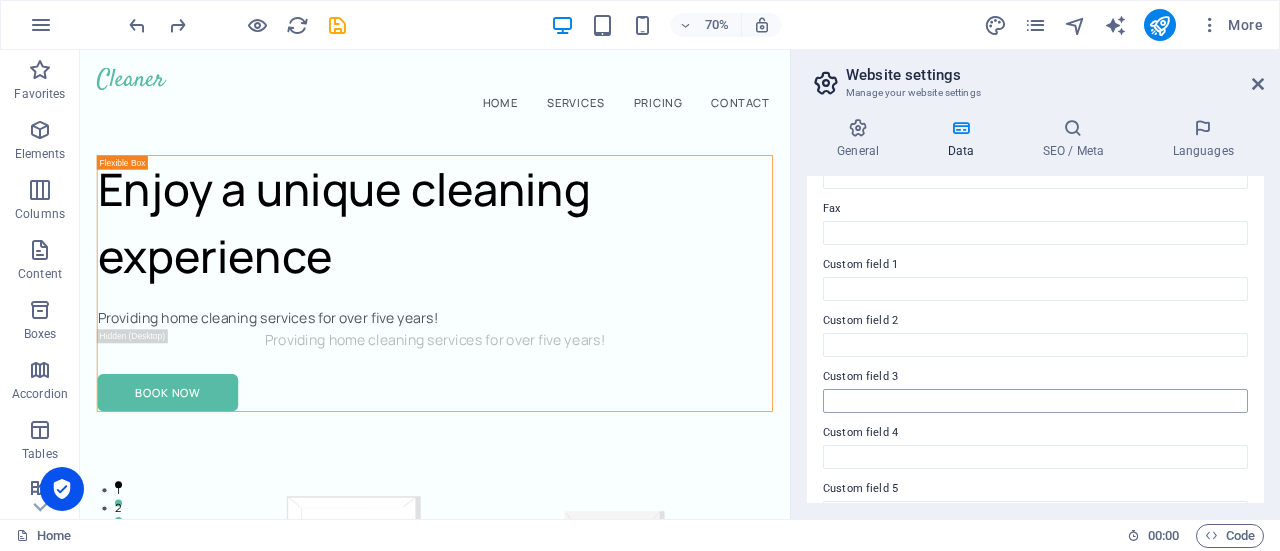 scroll, scrollTop: 633, scrollLeft: 0, axis: vertical 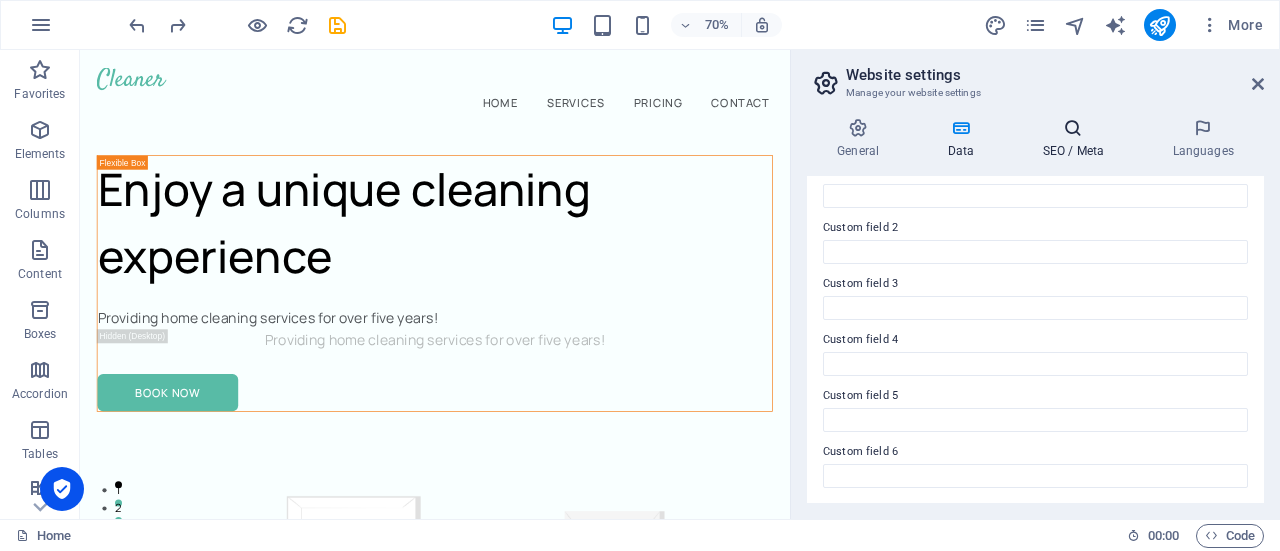 click on "SEO / Meta" at bounding box center (1077, 139) 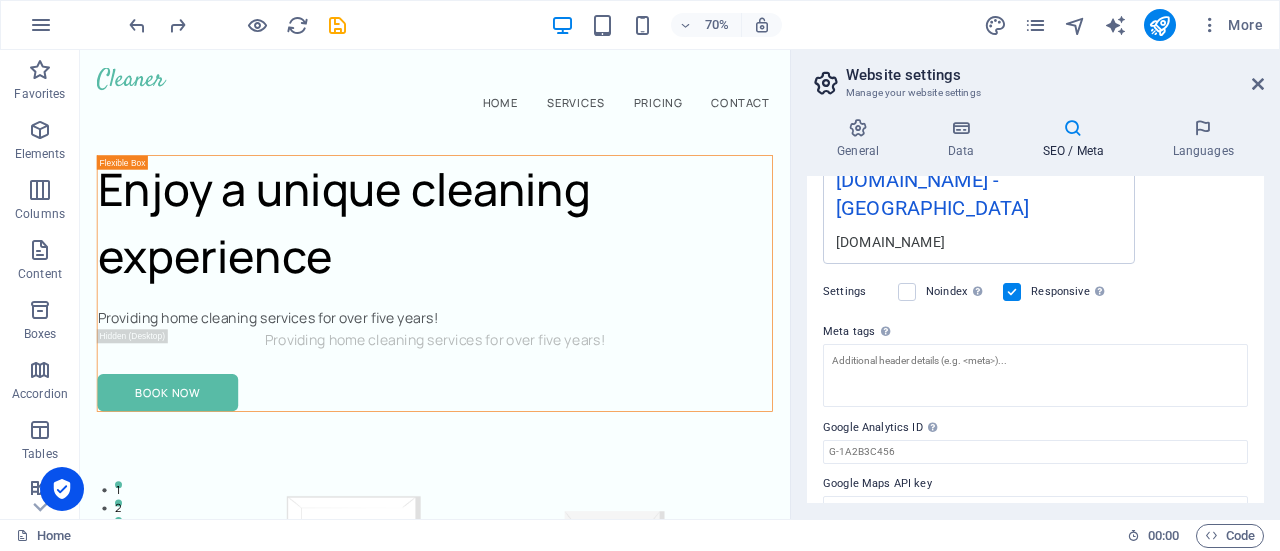 scroll, scrollTop: 406, scrollLeft: 0, axis: vertical 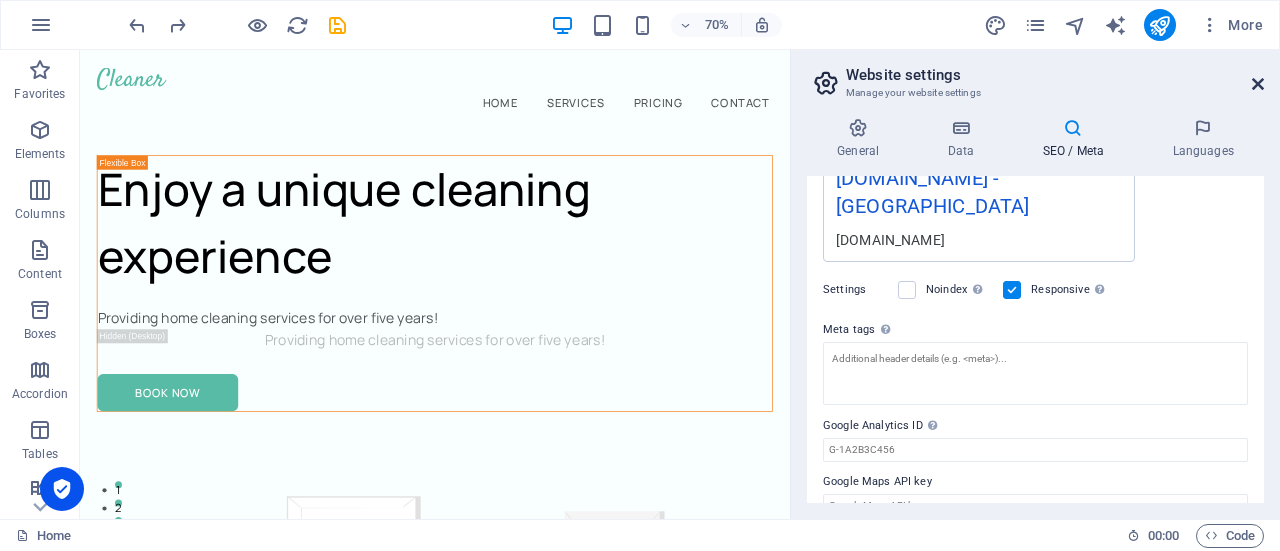 click at bounding box center [1258, 84] 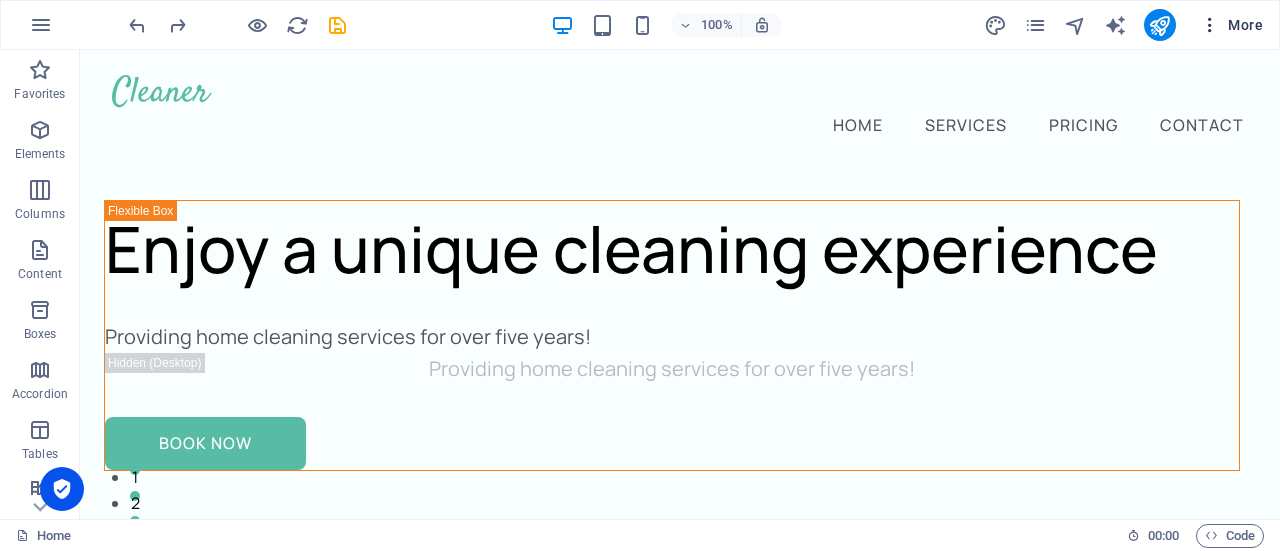 click at bounding box center [1210, 25] 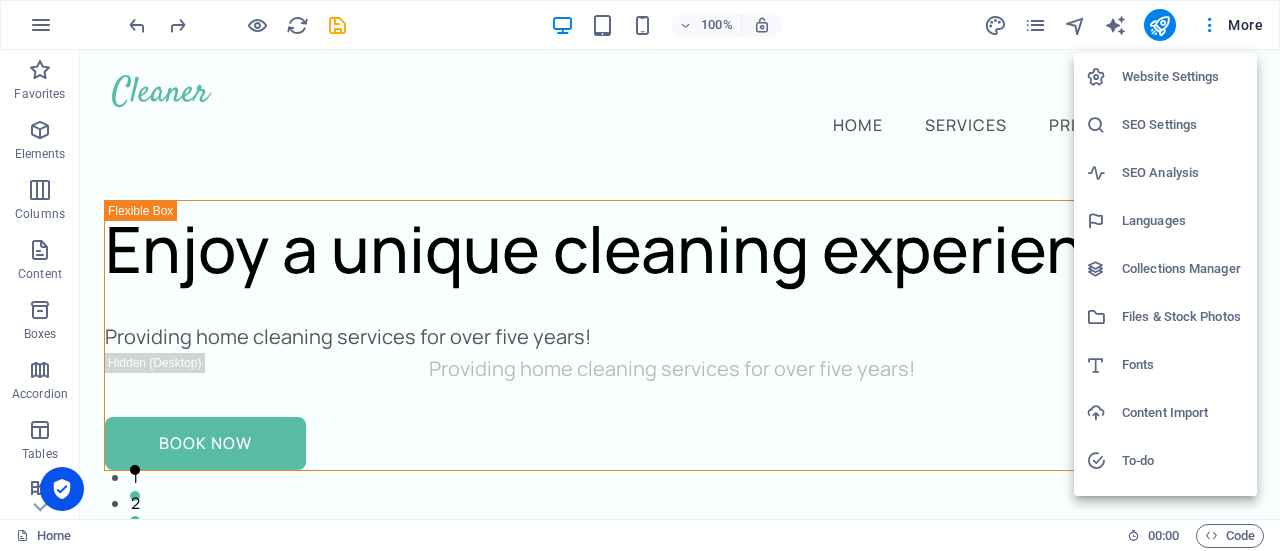 click on "Website Settings" at bounding box center (1183, 77) 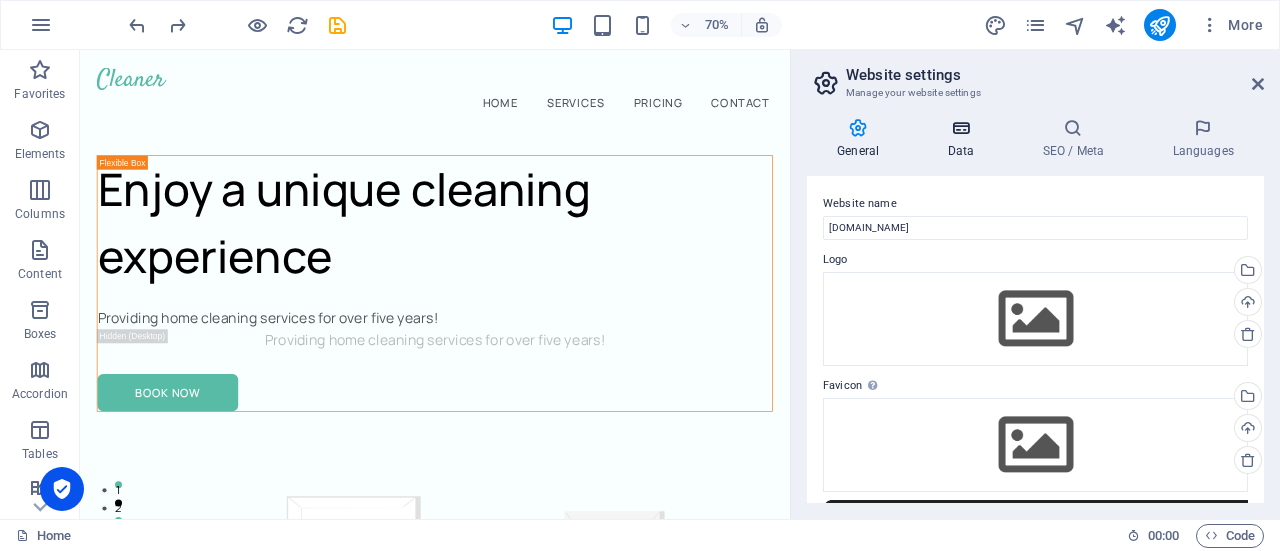 click on "Data" at bounding box center (964, 139) 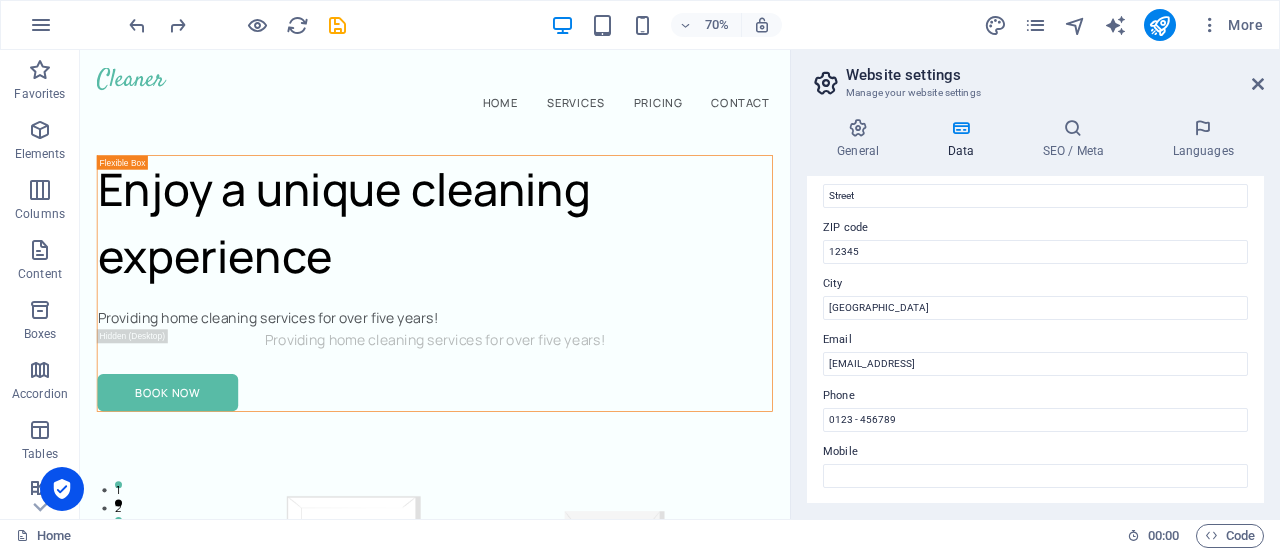 scroll, scrollTop: 500, scrollLeft: 0, axis: vertical 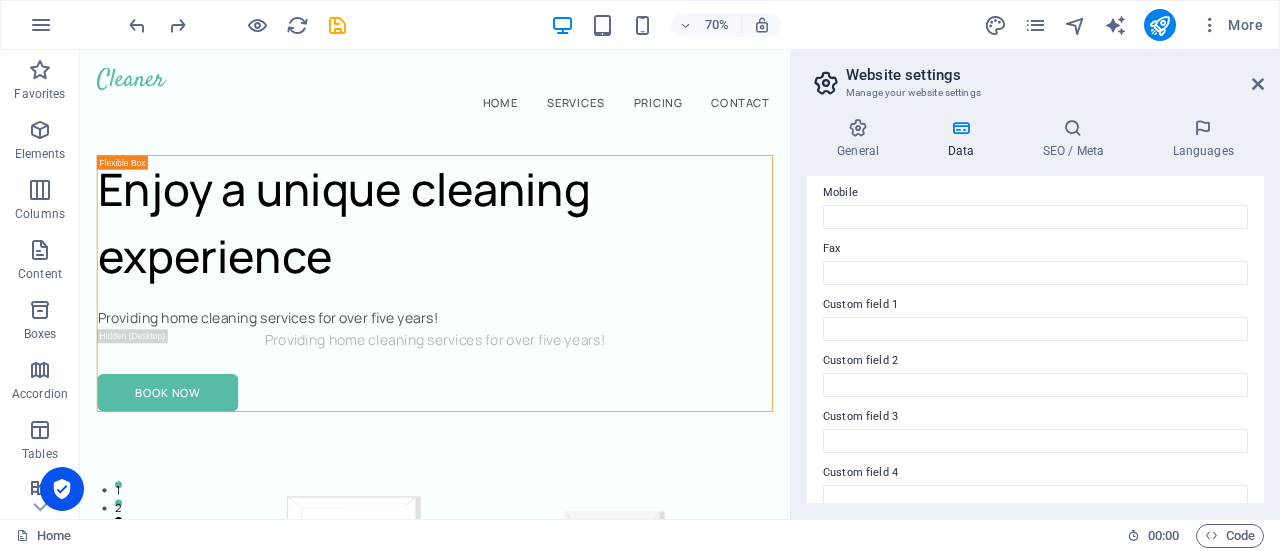 click on "Website settings Manage your website settings  General  Data  SEO / Meta  Languages Website name xn--asildokunu-n9b.com Logo Drag files here, click to choose files or select files from Files or our free stock photos & videos Select files from the file manager, stock photos, or upload file(s) Upload Favicon Set the favicon of your website here. A favicon is a small icon shown in the browser tab next to your website title. It helps visitors identify your website. Drag files here, click to choose files or select files from Files or our free stock photos & videos Select files from the file manager, stock photos, or upload file(s) Upload Preview Image (Open Graph) This image will be shown when the website is shared on social networks Drag files here, click to choose files or select files from Files or our free stock photos & videos Select files from the file manager, stock photos, or upload file(s) Upload Contact data for this website. This can be used everywhere on the website and will update automatically. 12345" at bounding box center (1035, 284) 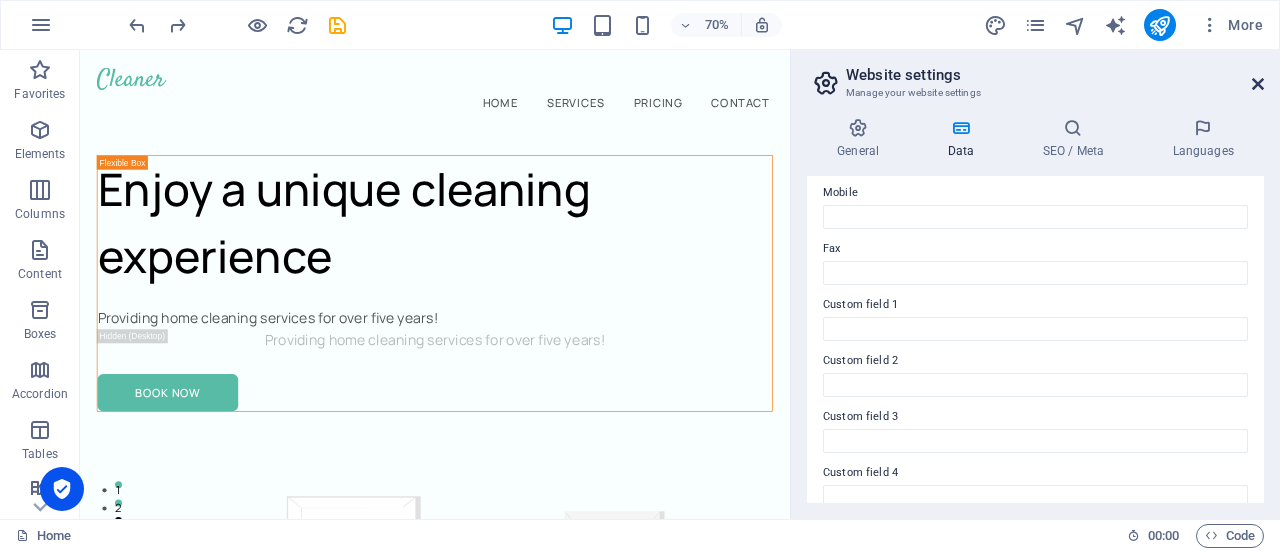 click at bounding box center [1258, 84] 